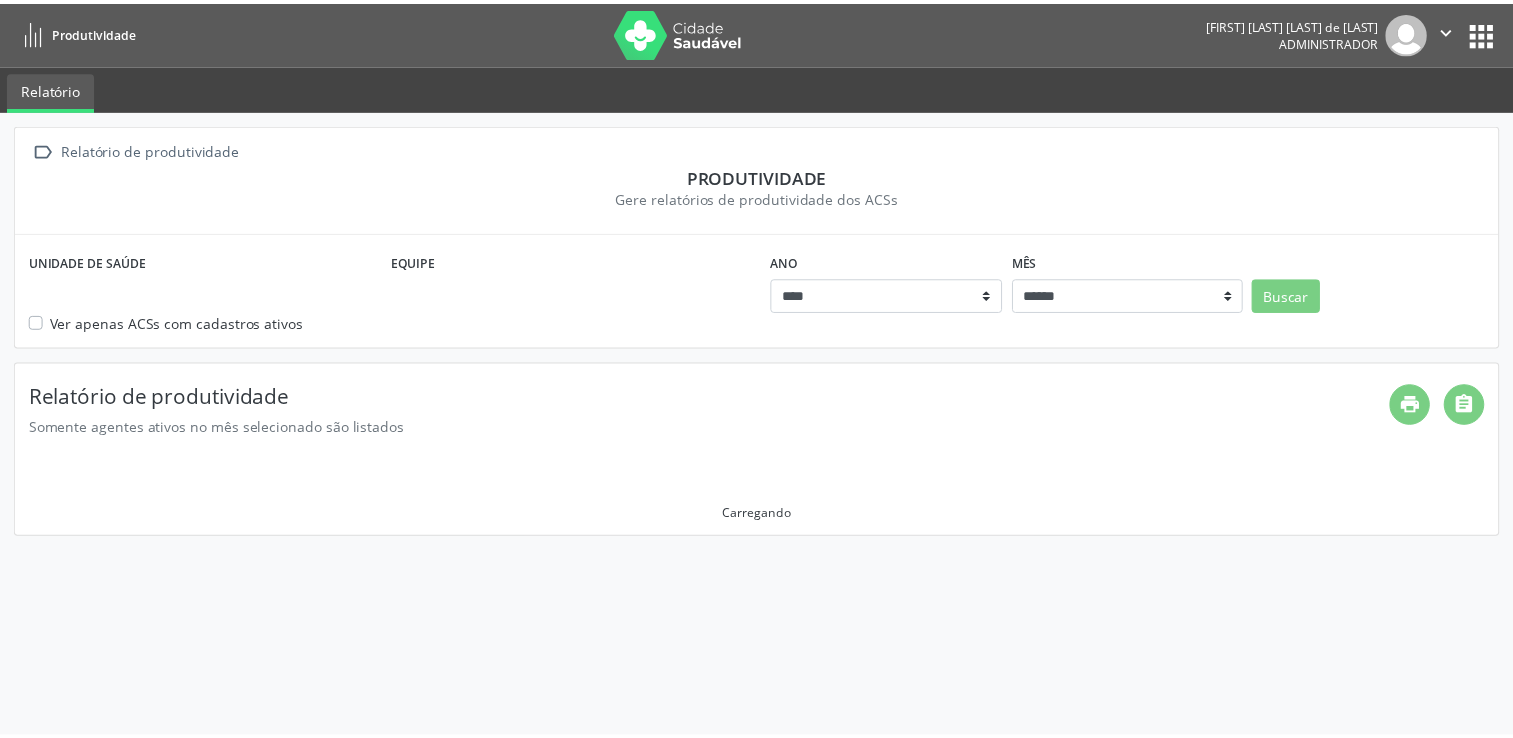 scroll, scrollTop: 0, scrollLeft: 0, axis: both 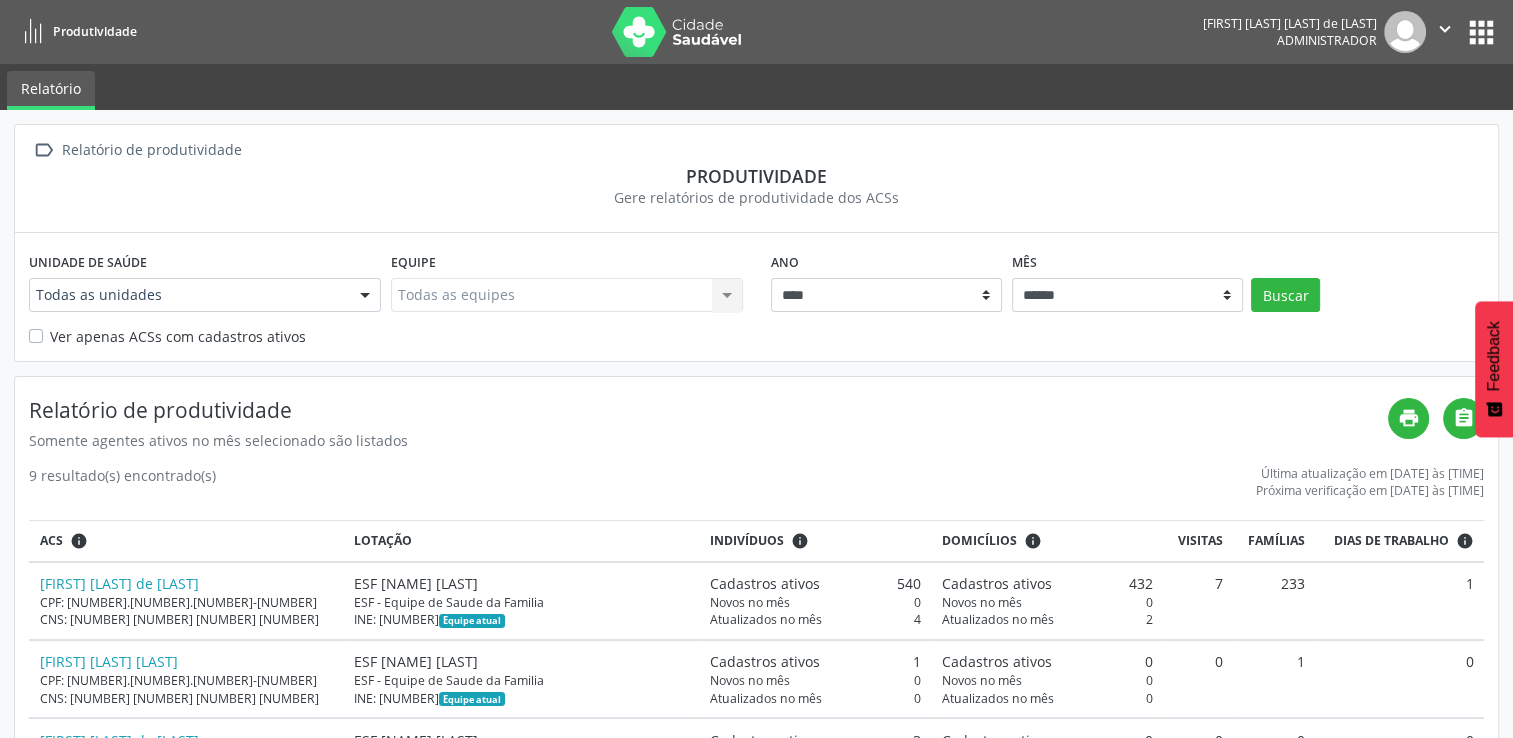 click on "apps" at bounding box center (1481, 32) 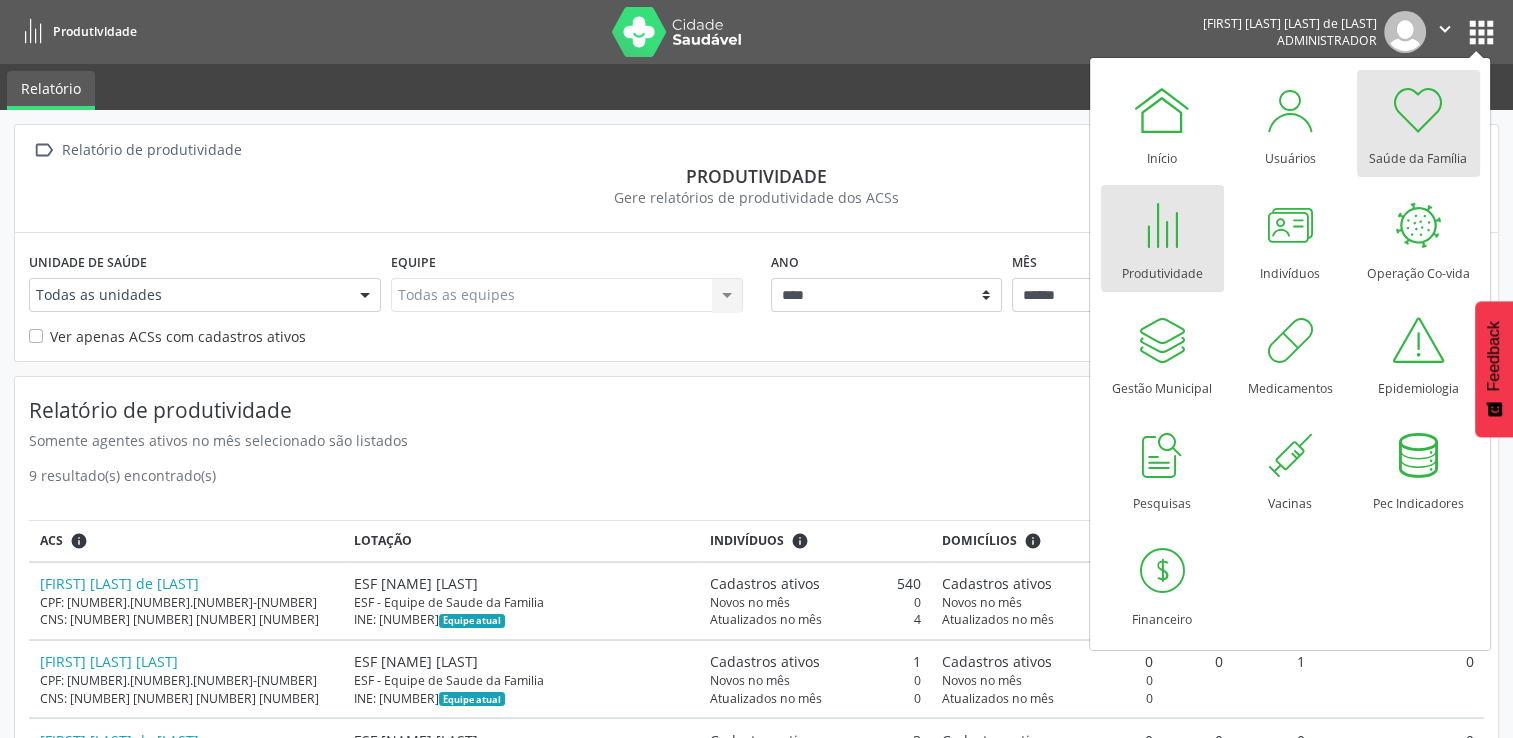 click at bounding box center (1418, 110) 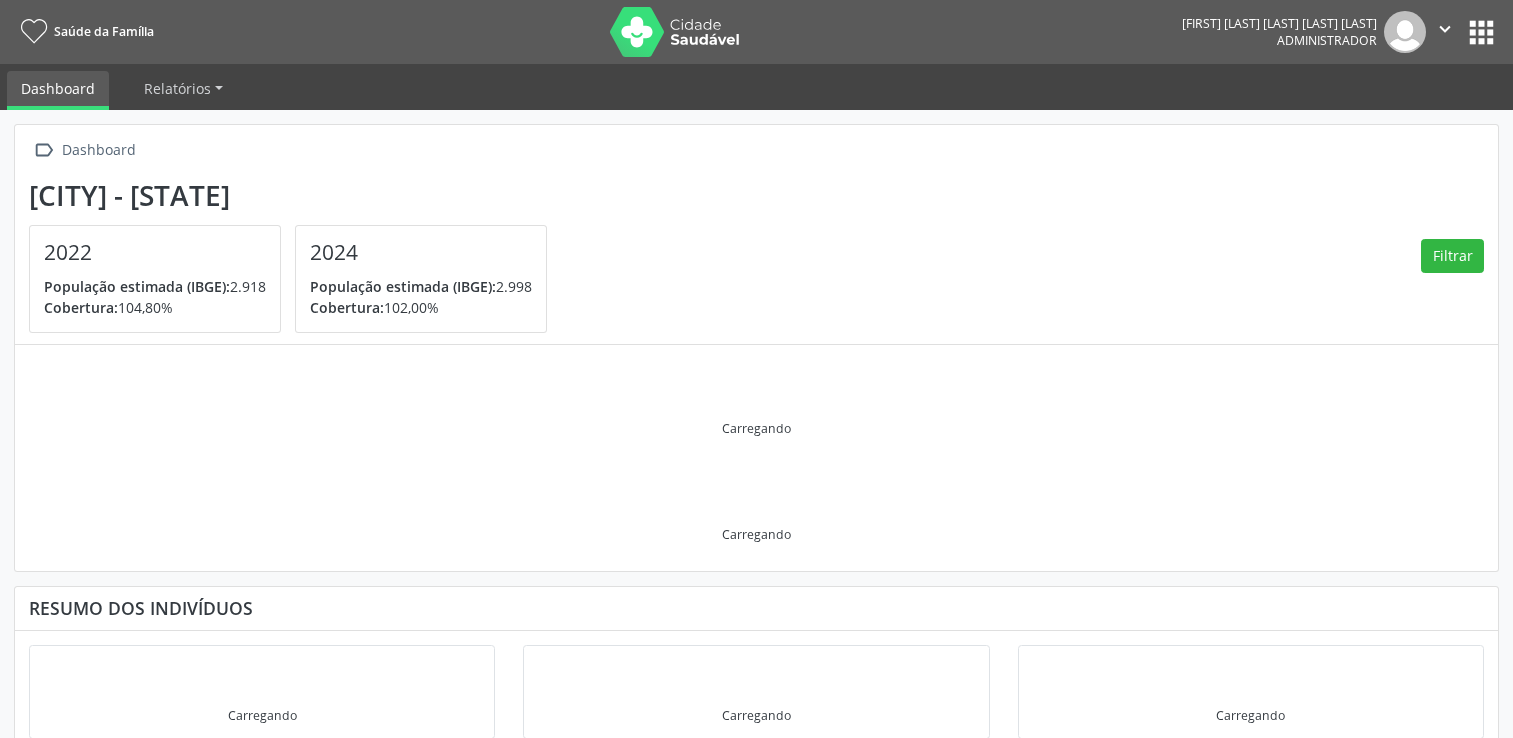 scroll, scrollTop: 0, scrollLeft: 0, axis: both 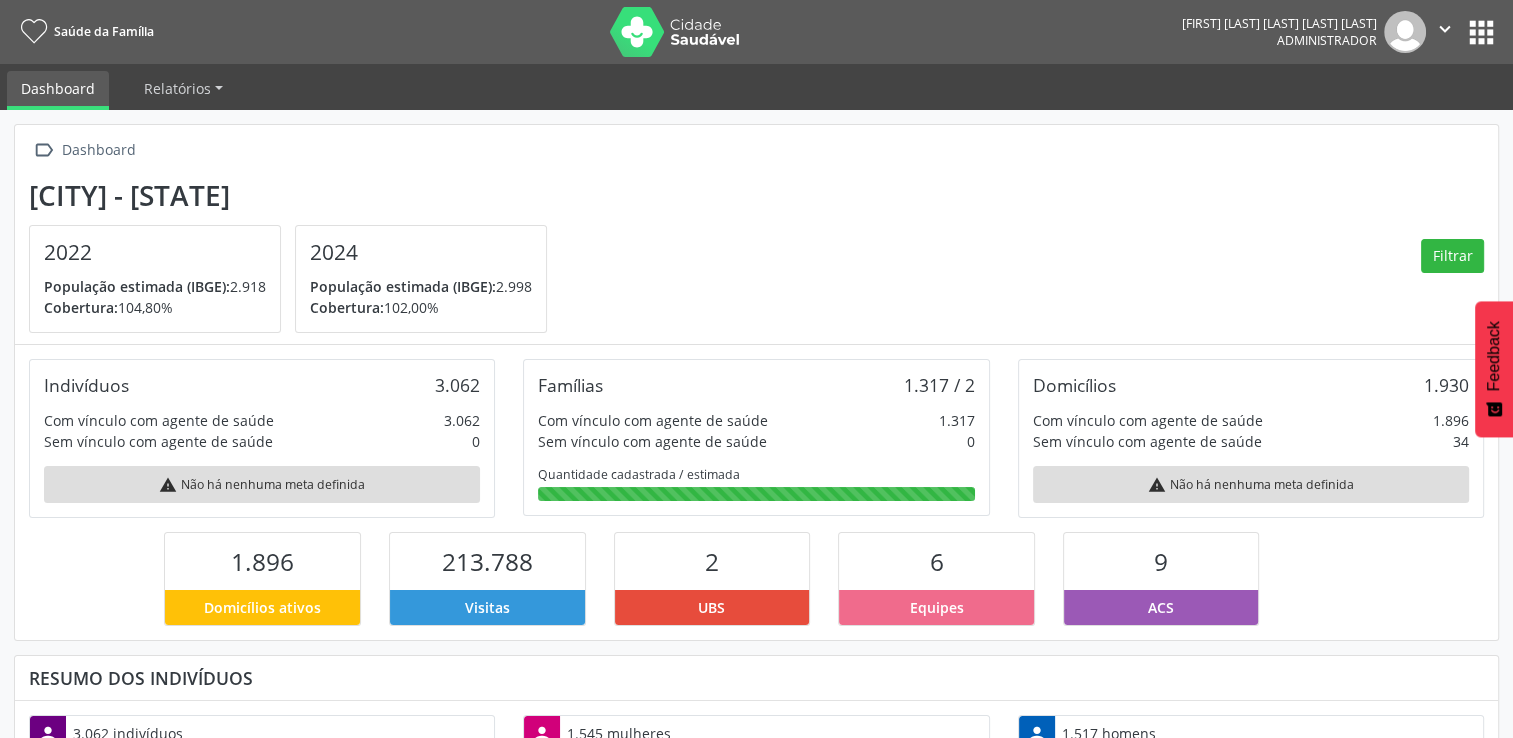 click on "apps" at bounding box center [1481, 32] 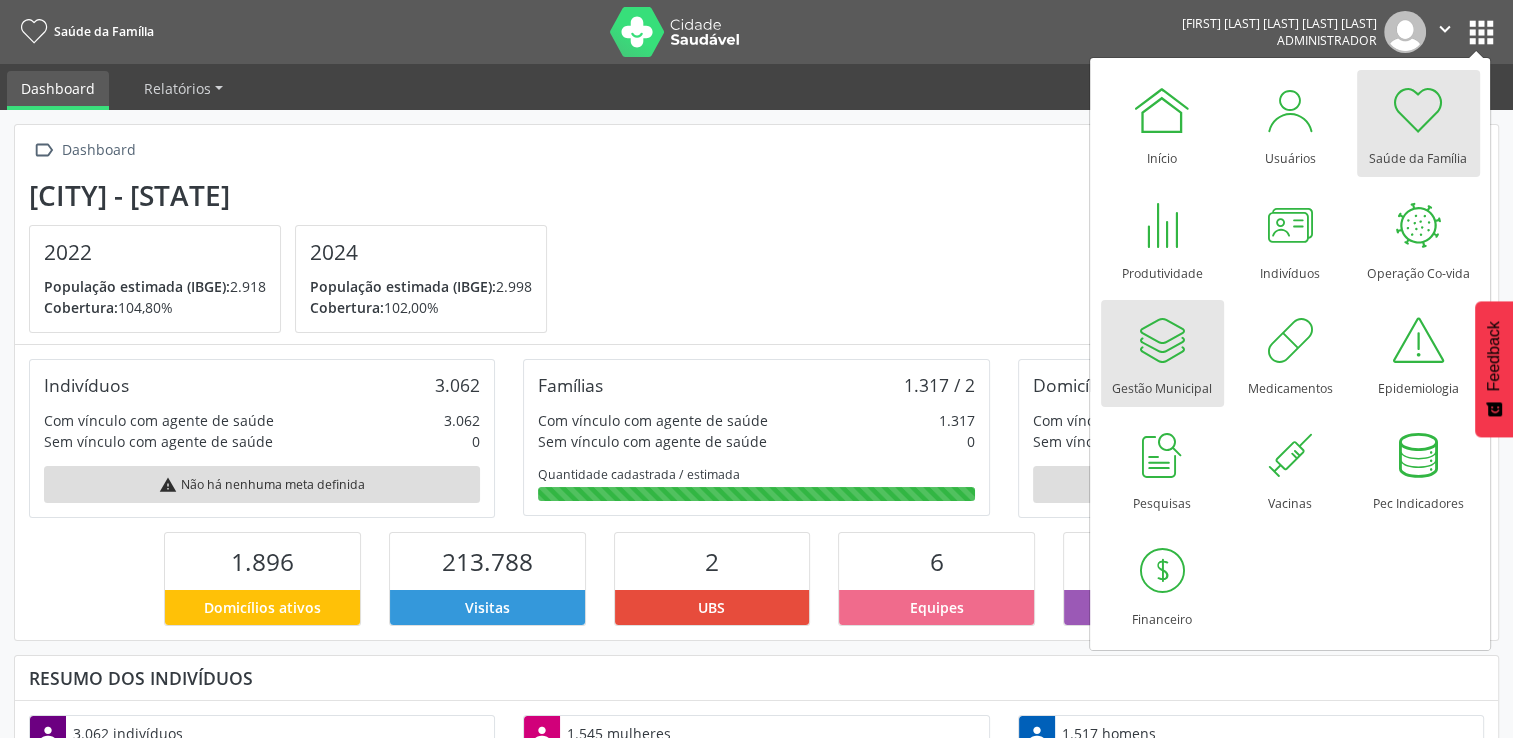 click at bounding box center (1162, 340) 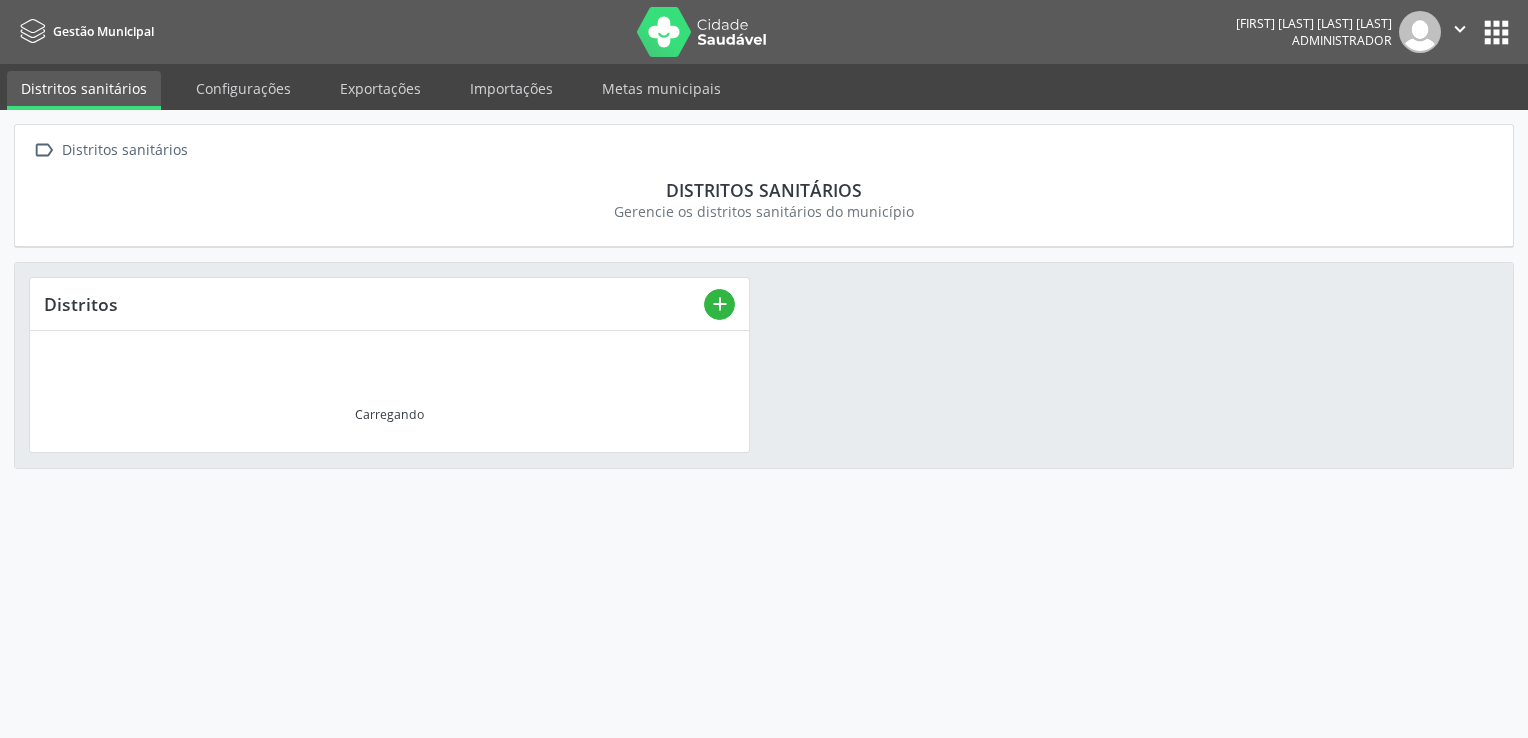 scroll, scrollTop: 0, scrollLeft: 0, axis: both 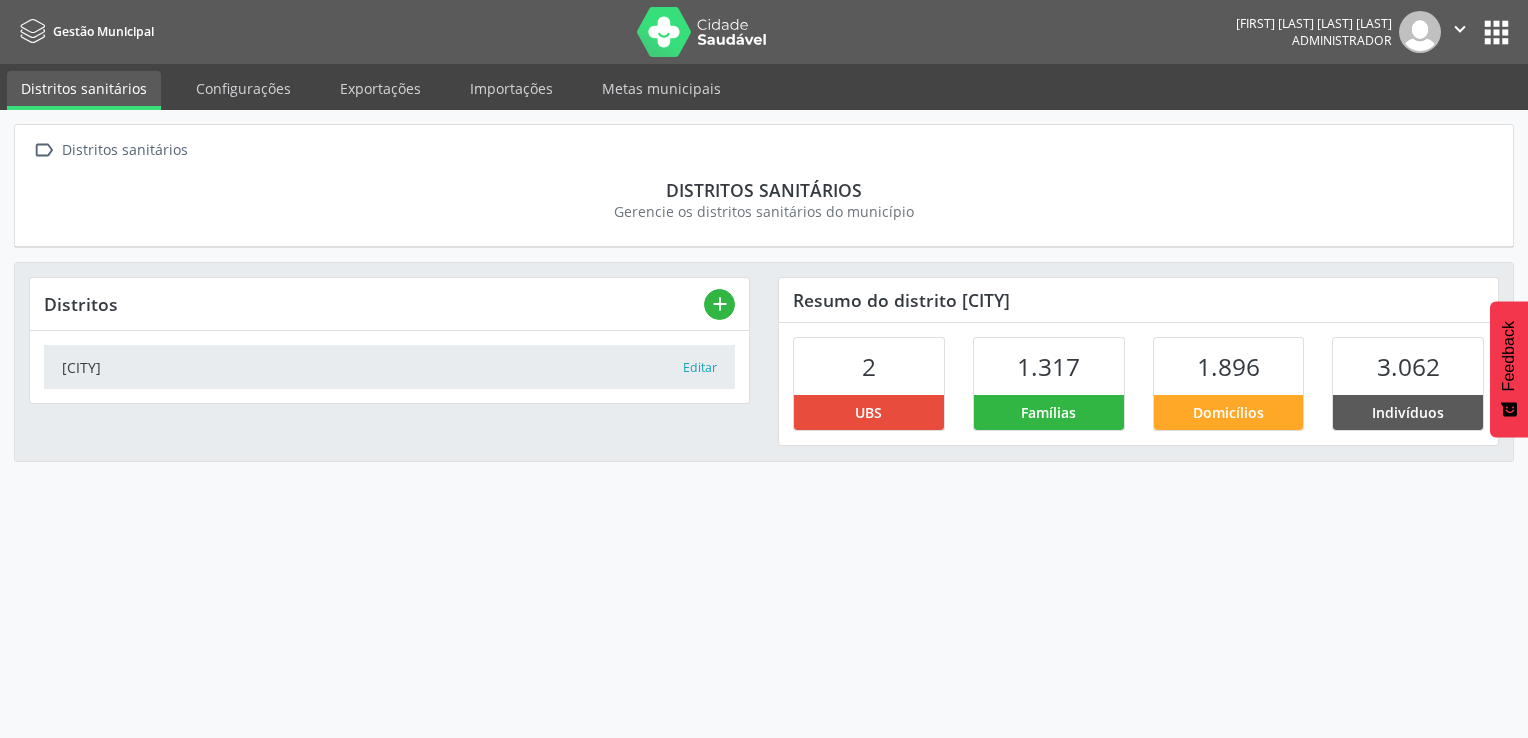 click on "apps" at bounding box center [1496, 32] 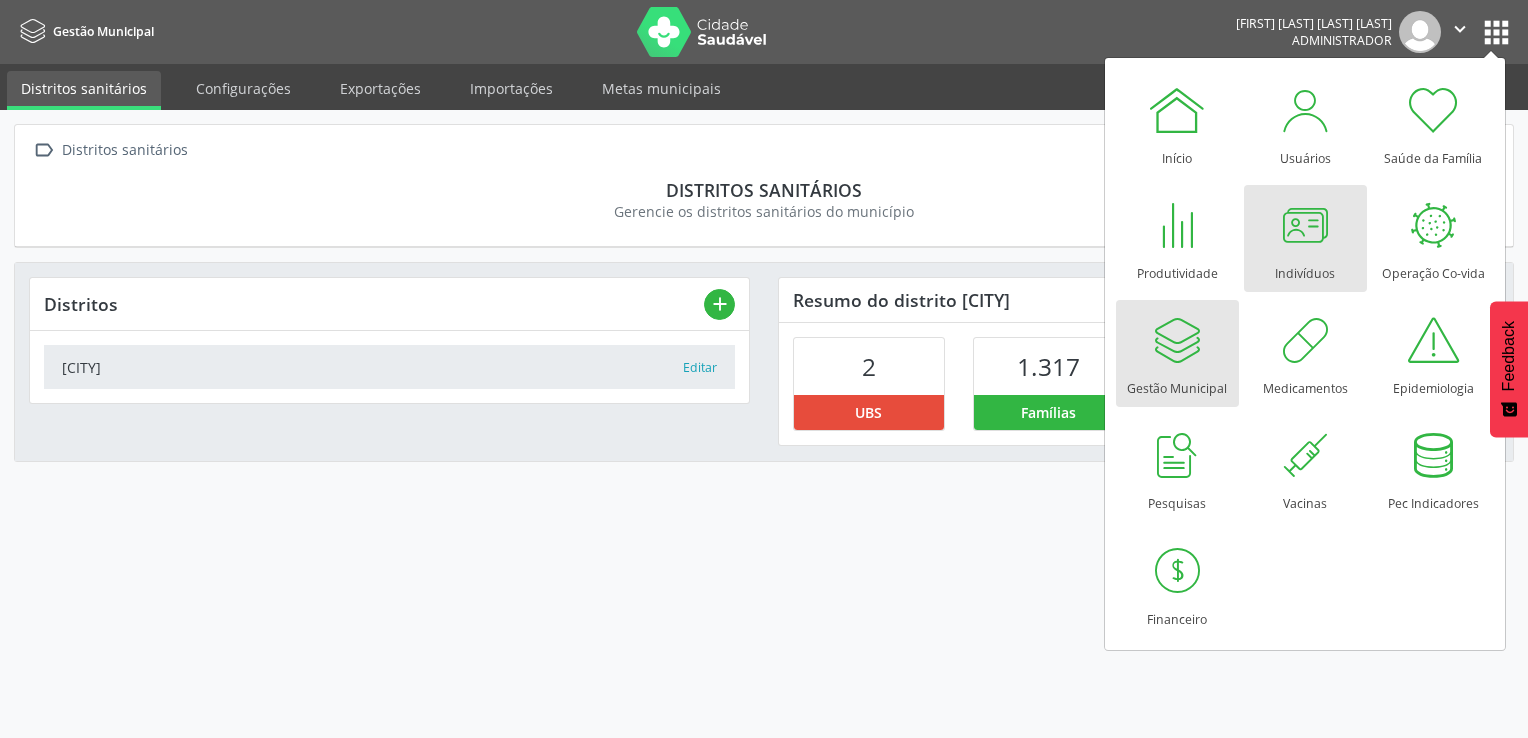 click at bounding box center (1305, 225) 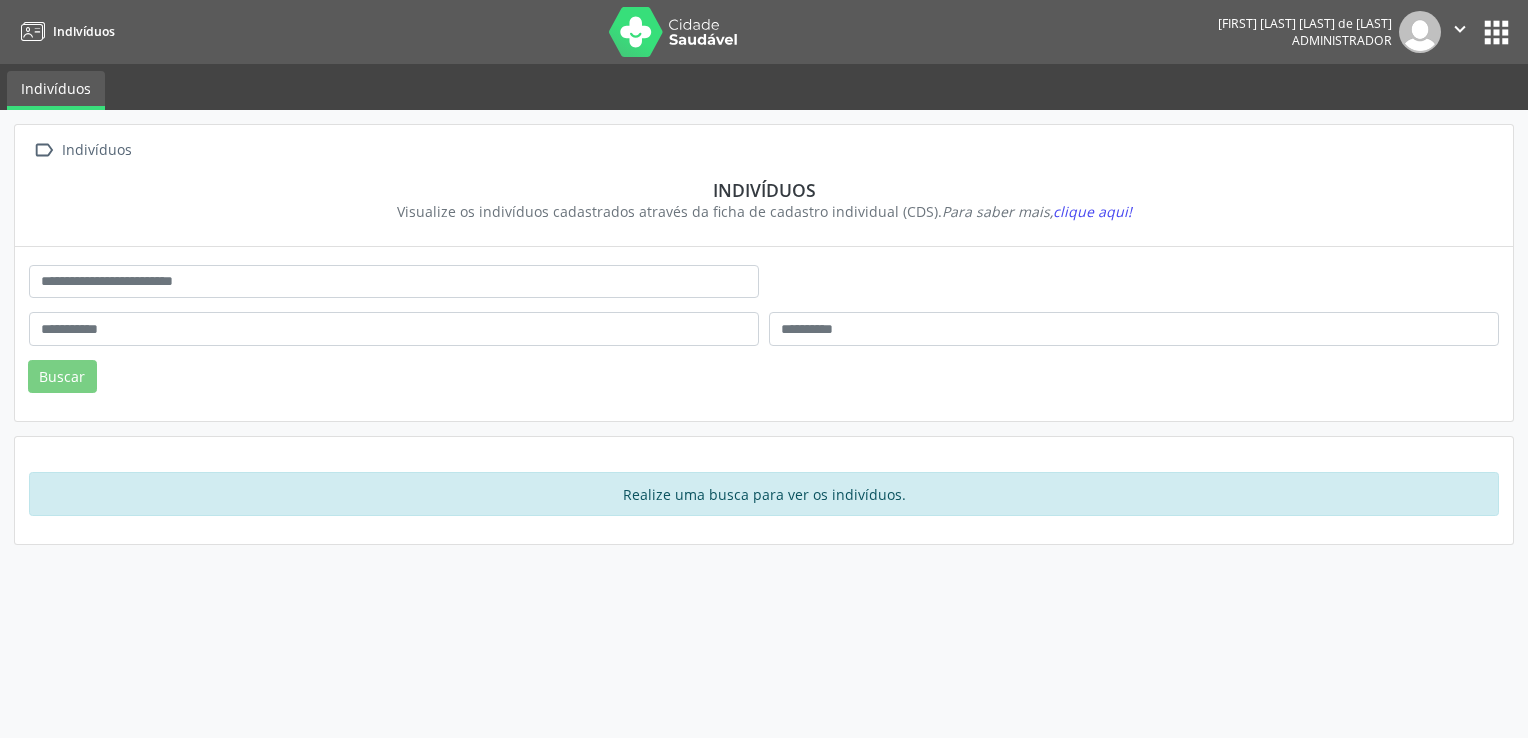 scroll, scrollTop: 0, scrollLeft: 0, axis: both 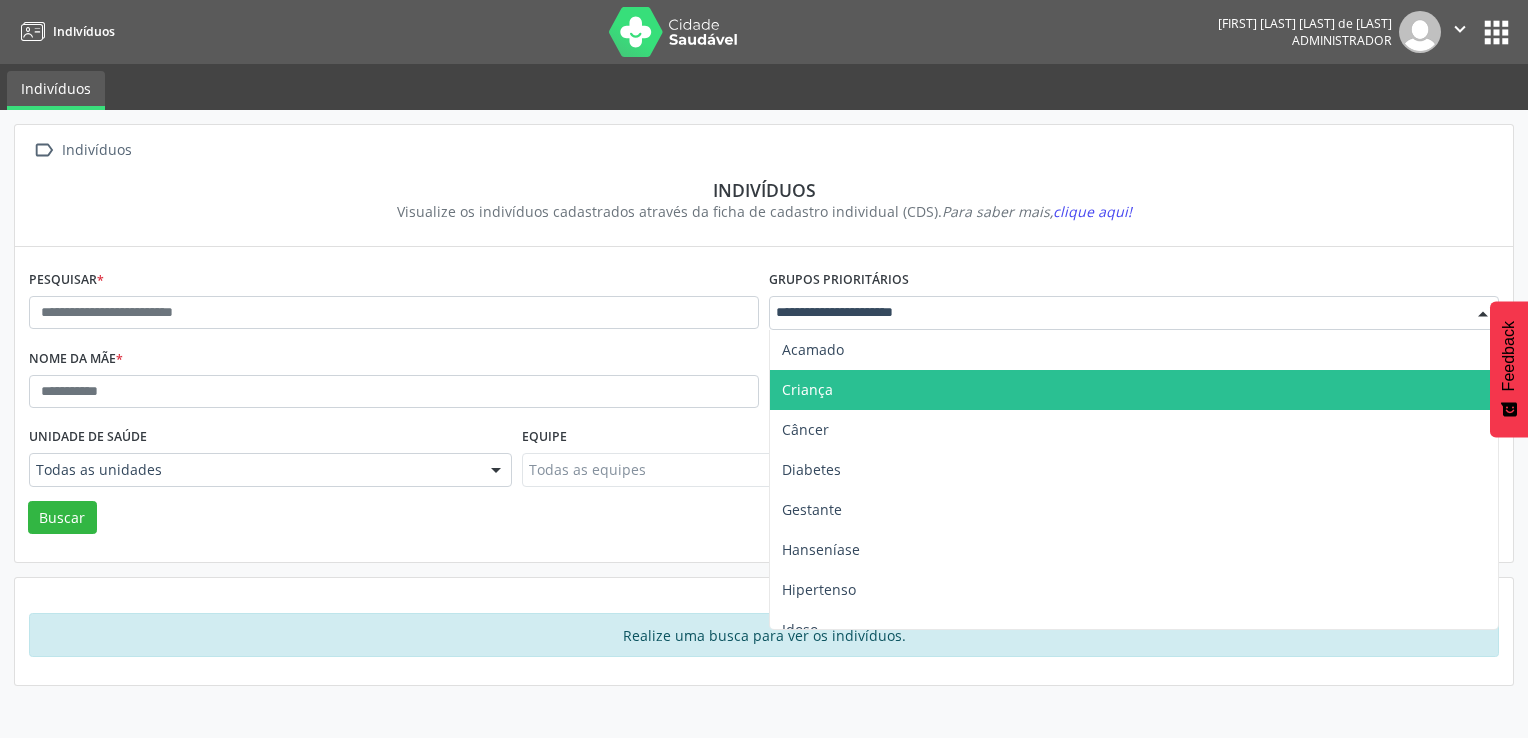 click on "Criança" at bounding box center [807, 389] 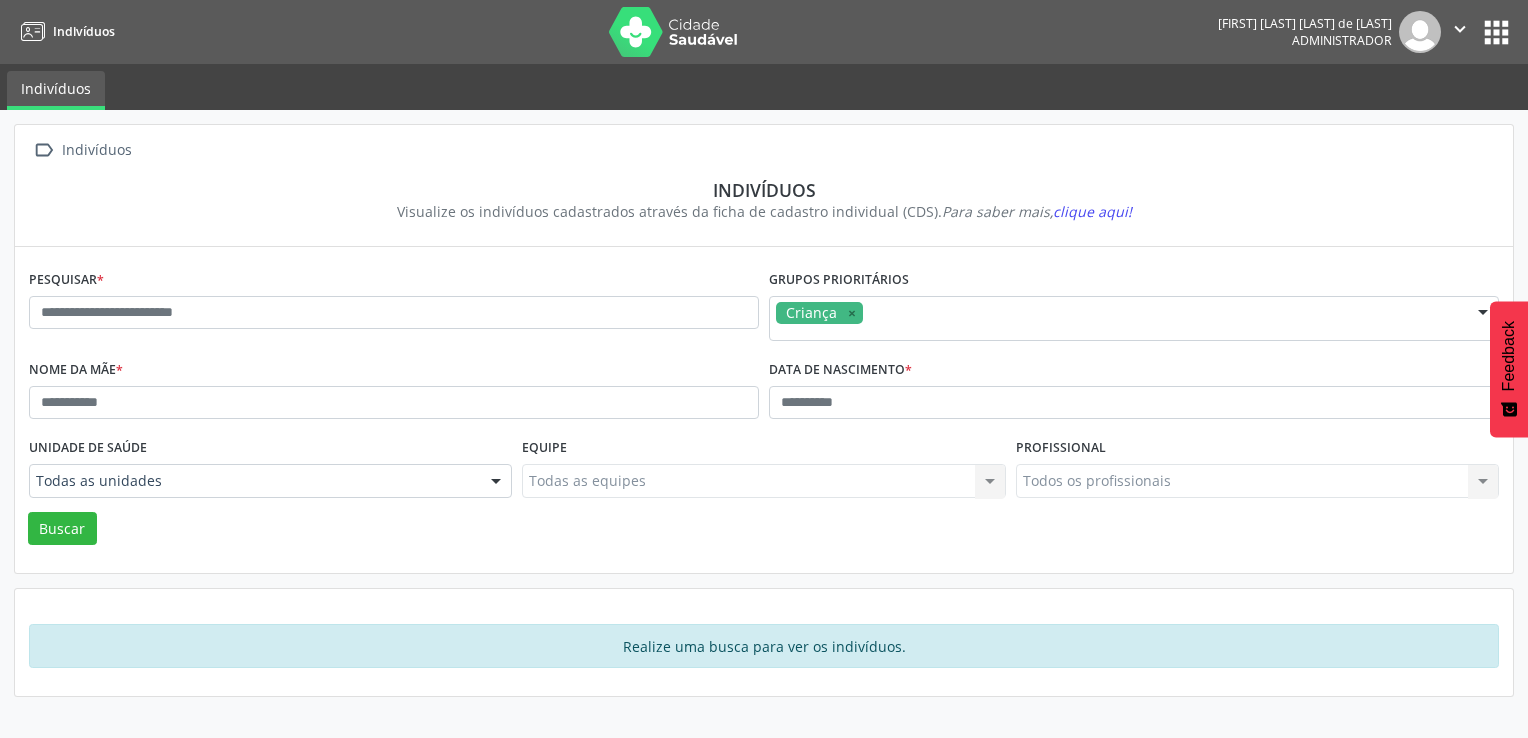 click at bounding box center (496, 482) 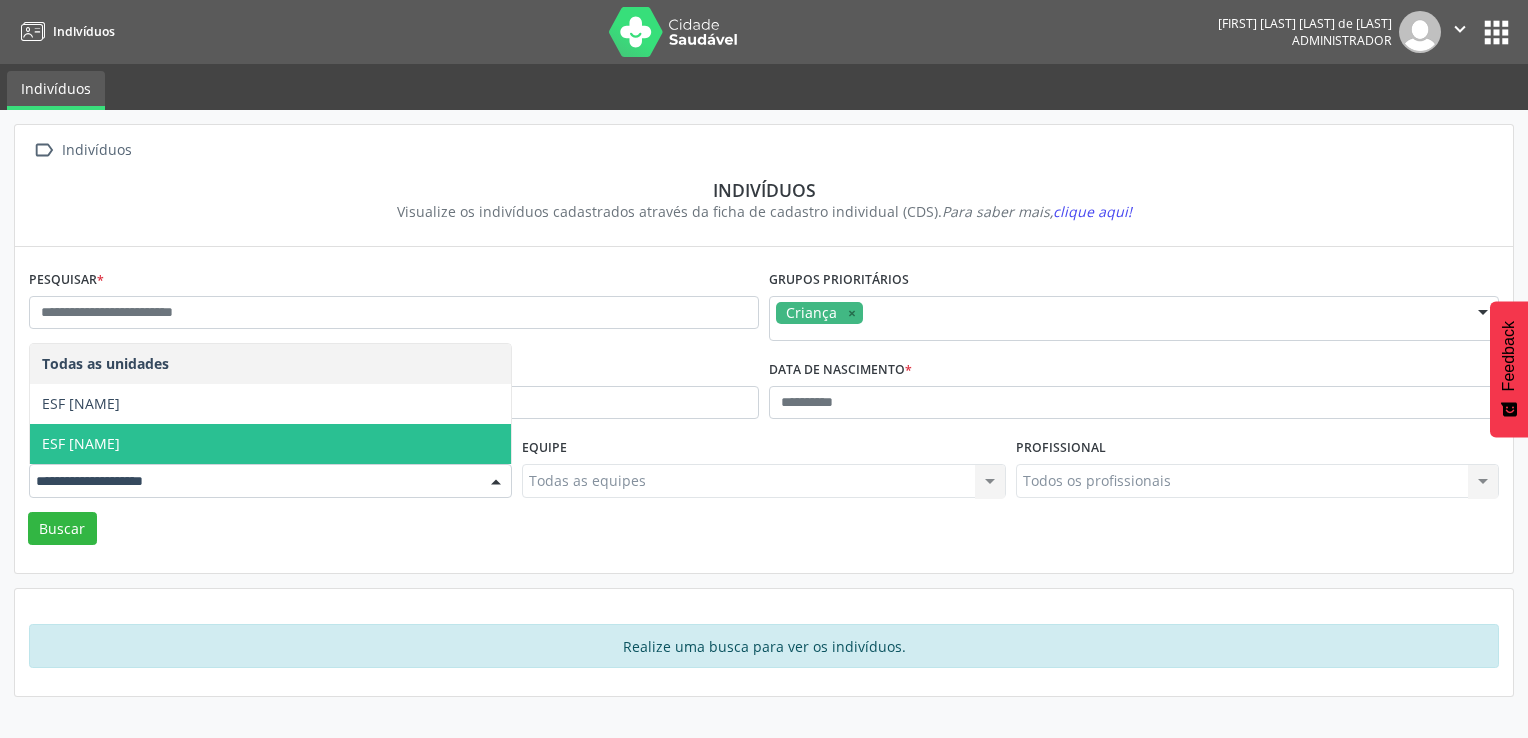click on "ESF Ubiragival Nunes Menezes" at bounding box center (270, 444) 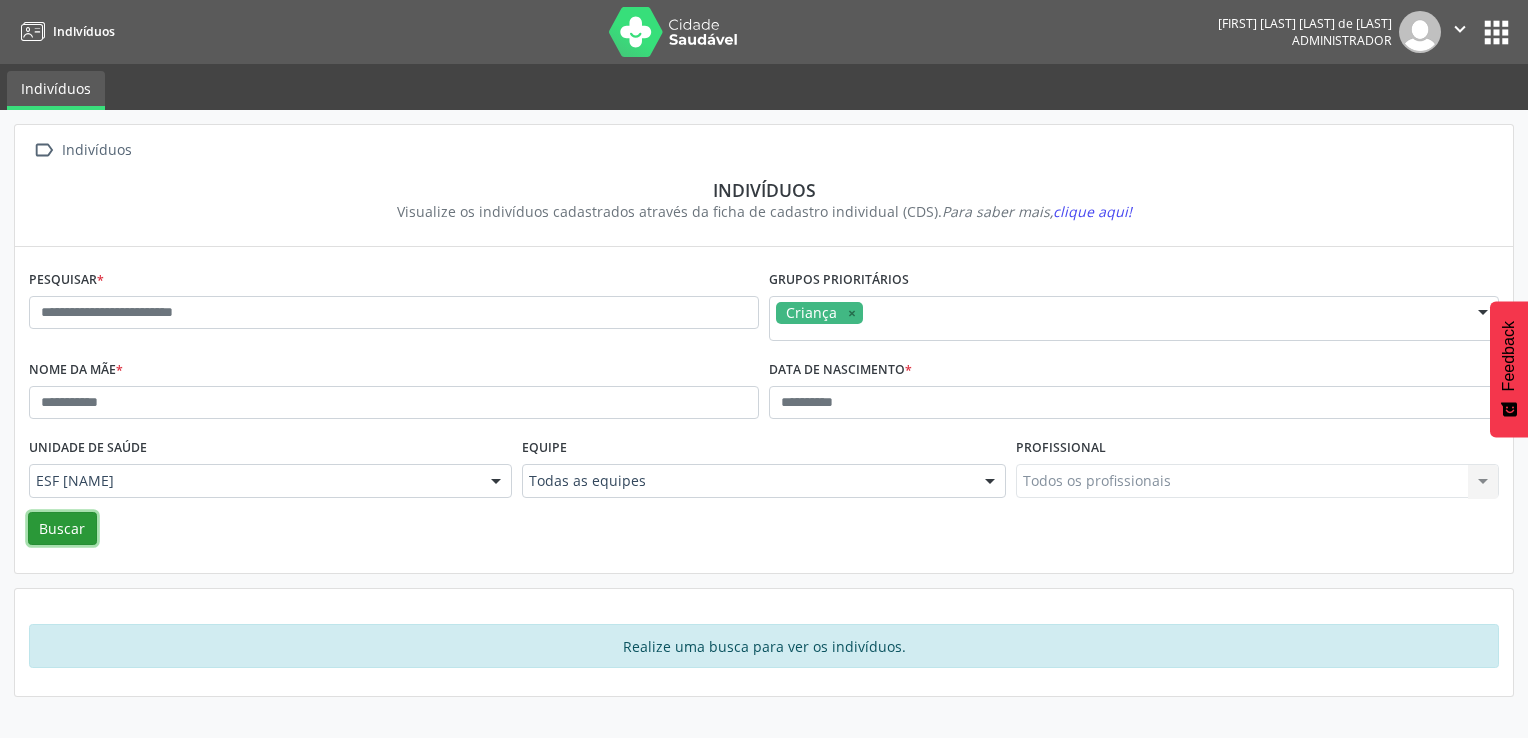click on "Buscar" at bounding box center (62, 529) 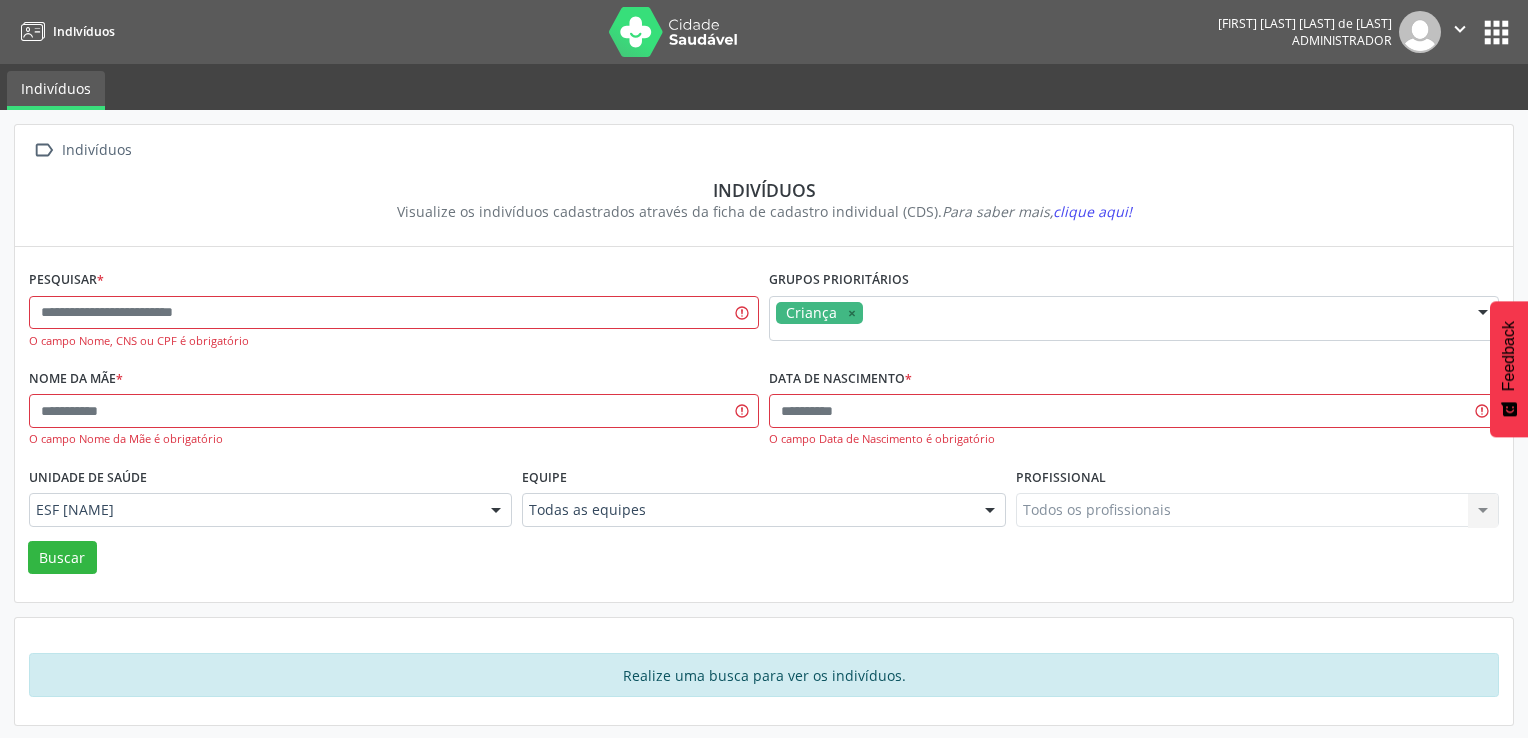 click on "apps" at bounding box center [1496, 32] 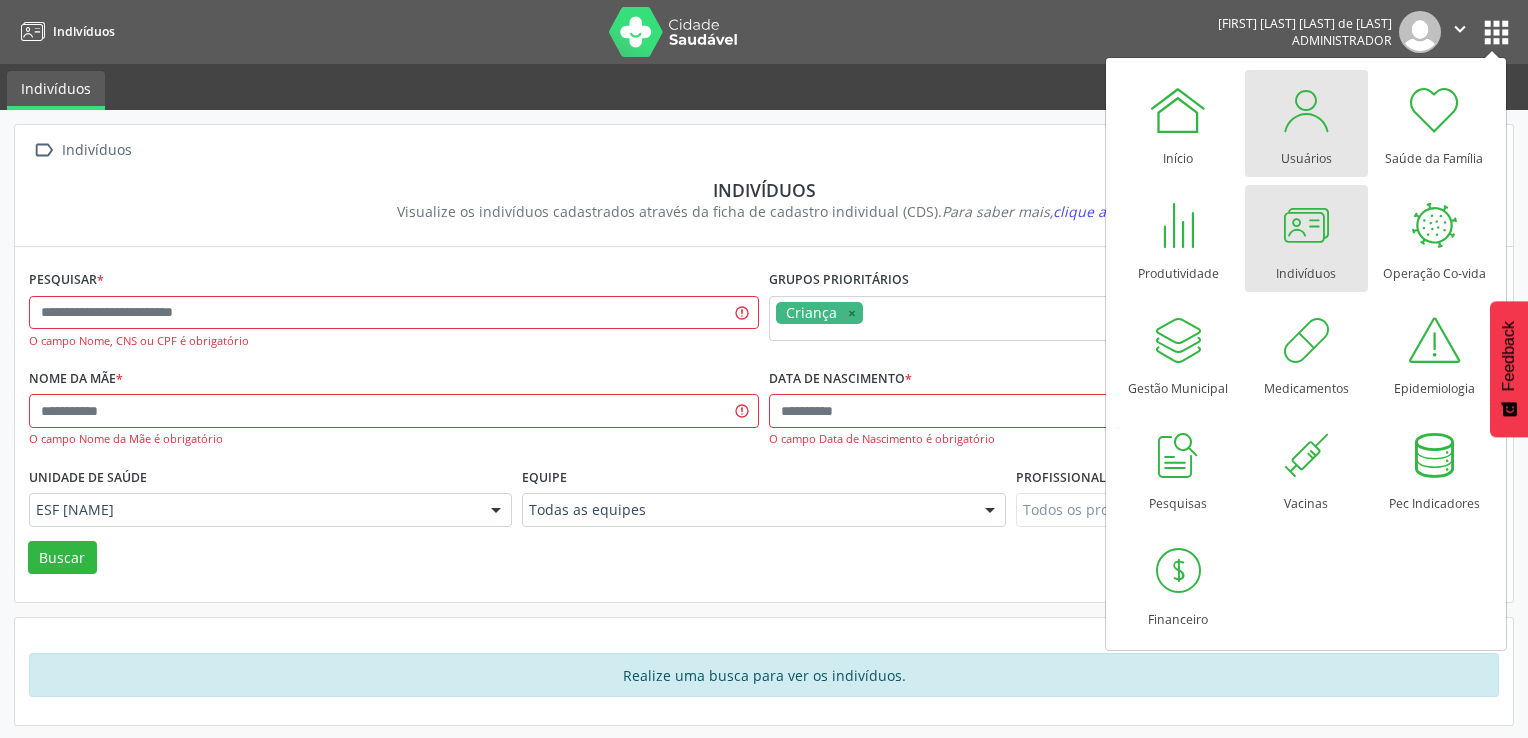 click at bounding box center (1306, 110) 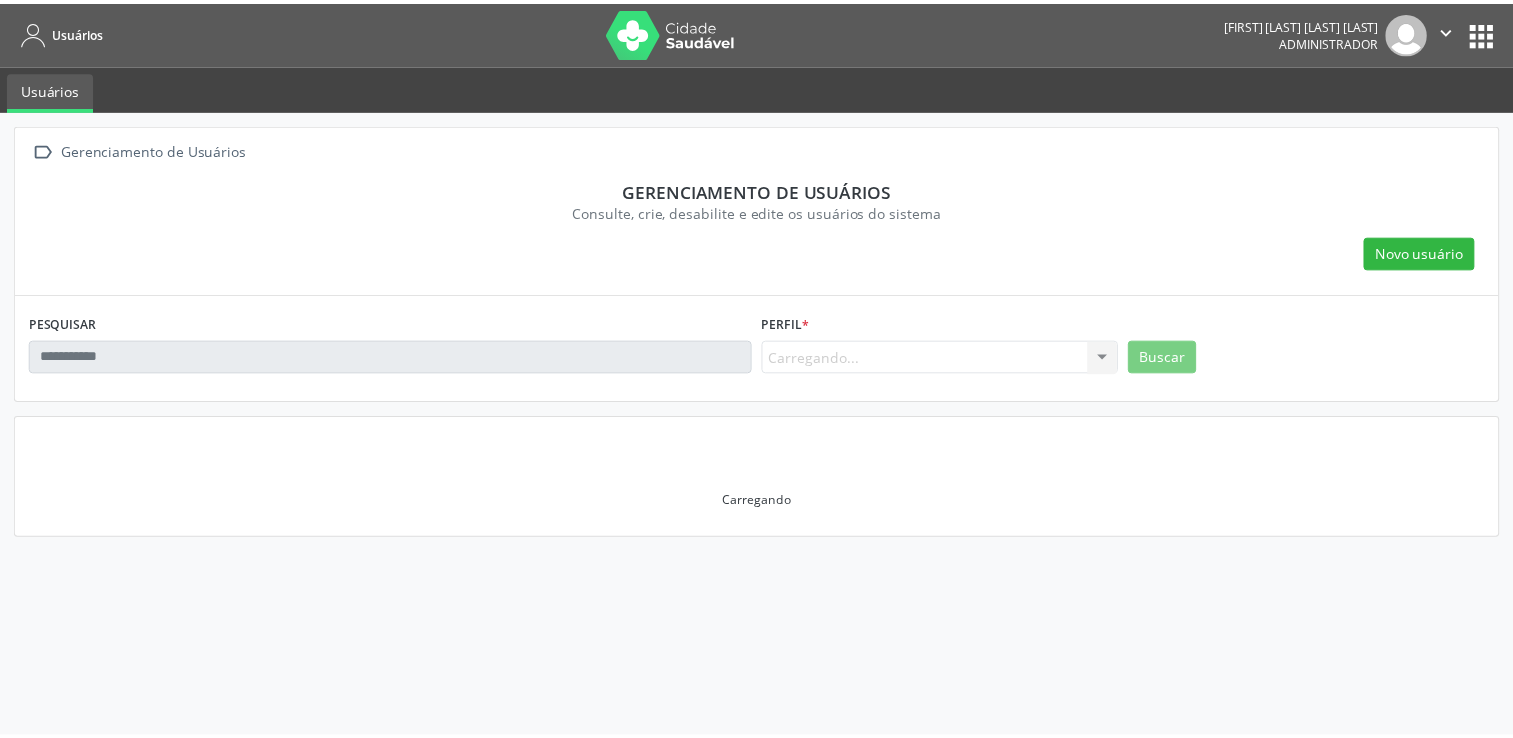 scroll, scrollTop: 0, scrollLeft: 0, axis: both 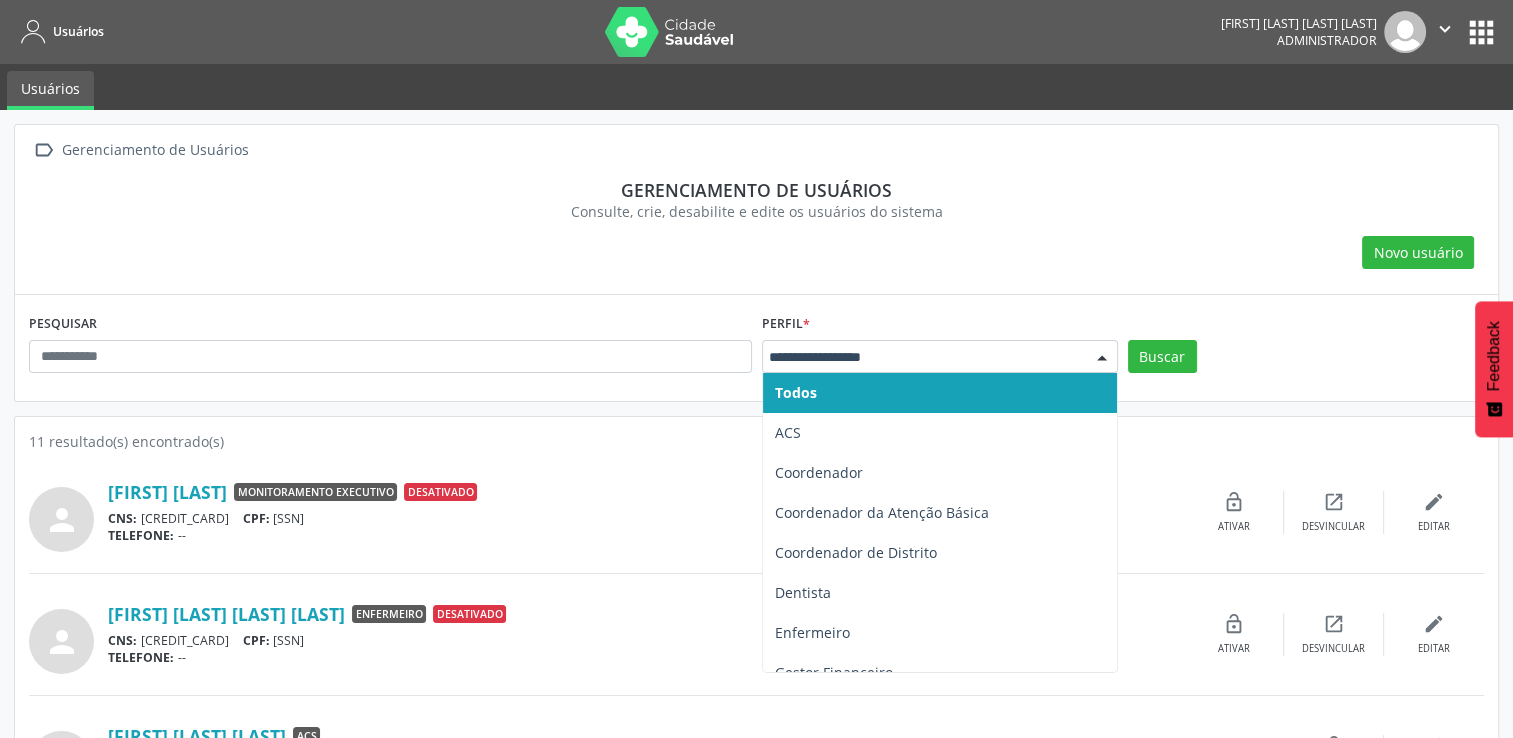 click at bounding box center [1102, 358] 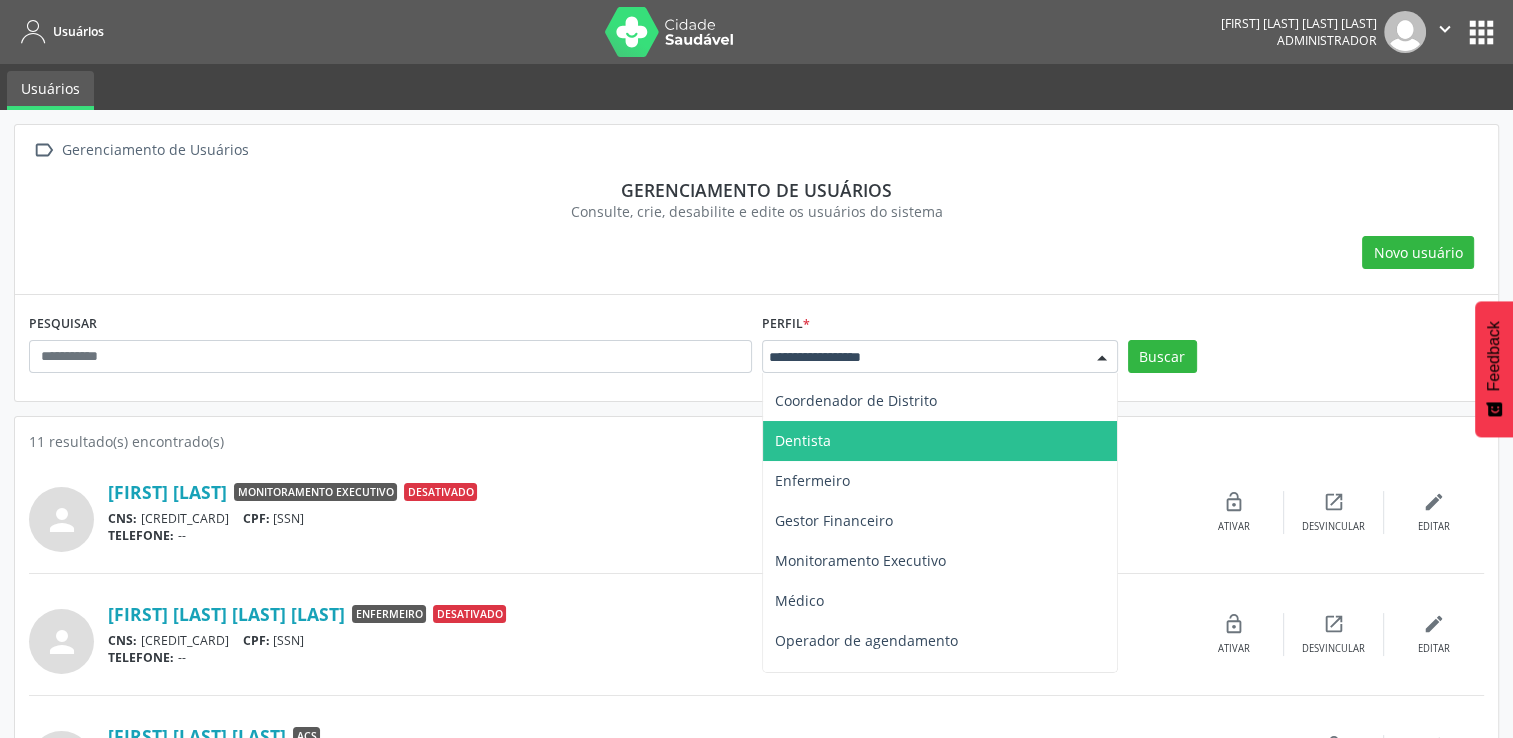 scroll, scrollTop: 180, scrollLeft: 0, axis: vertical 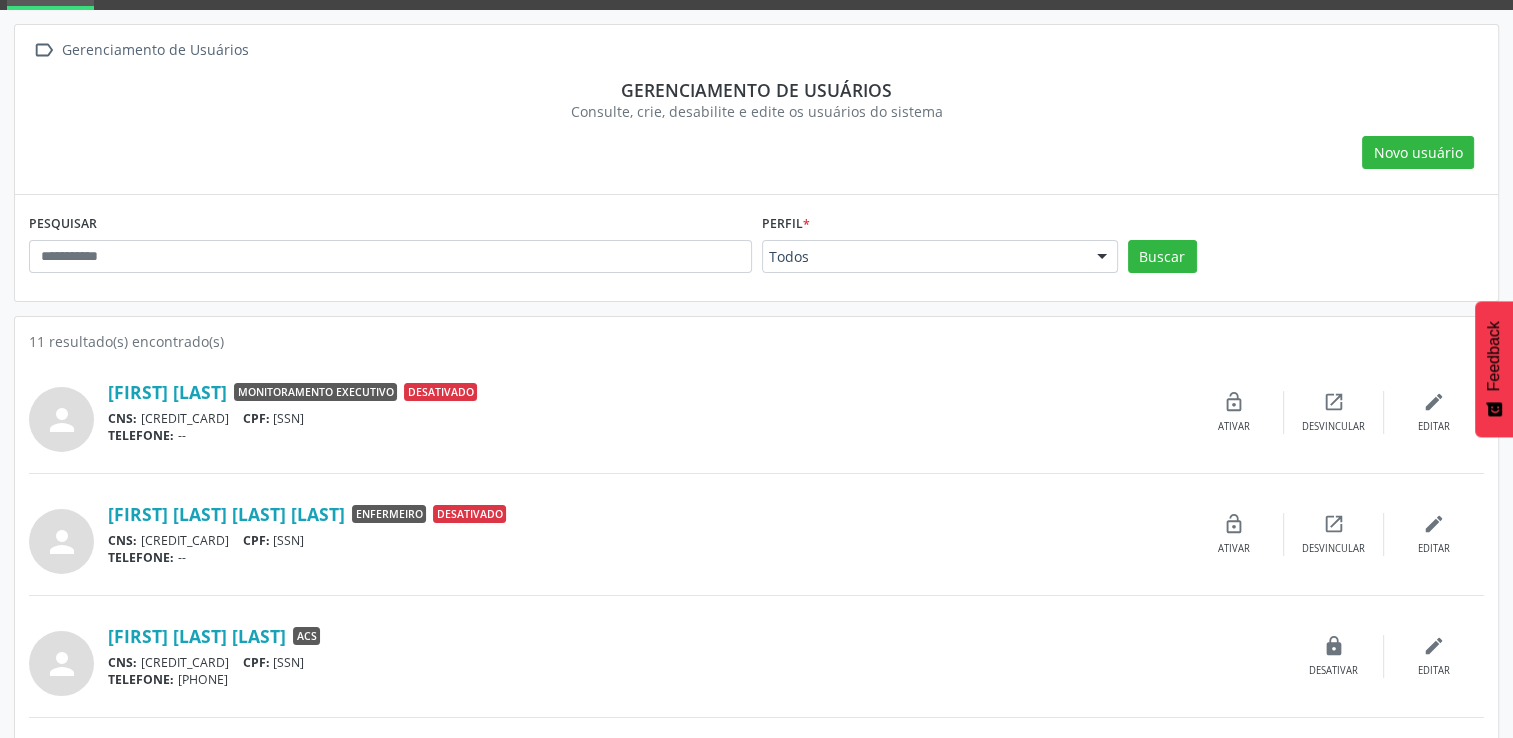 click on "Gerenciamento de usuários" at bounding box center (756, 90) 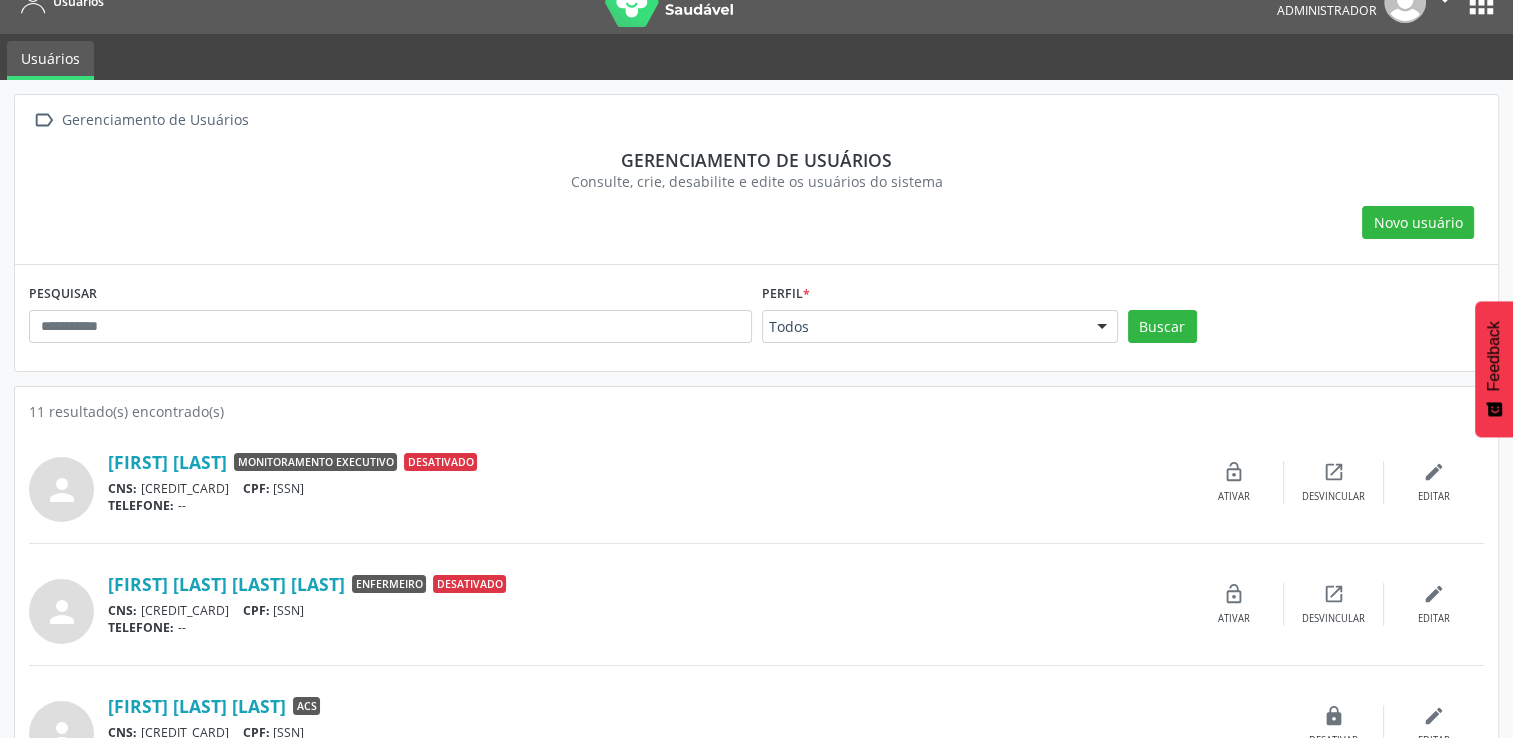 scroll, scrollTop: 0, scrollLeft: 0, axis: both 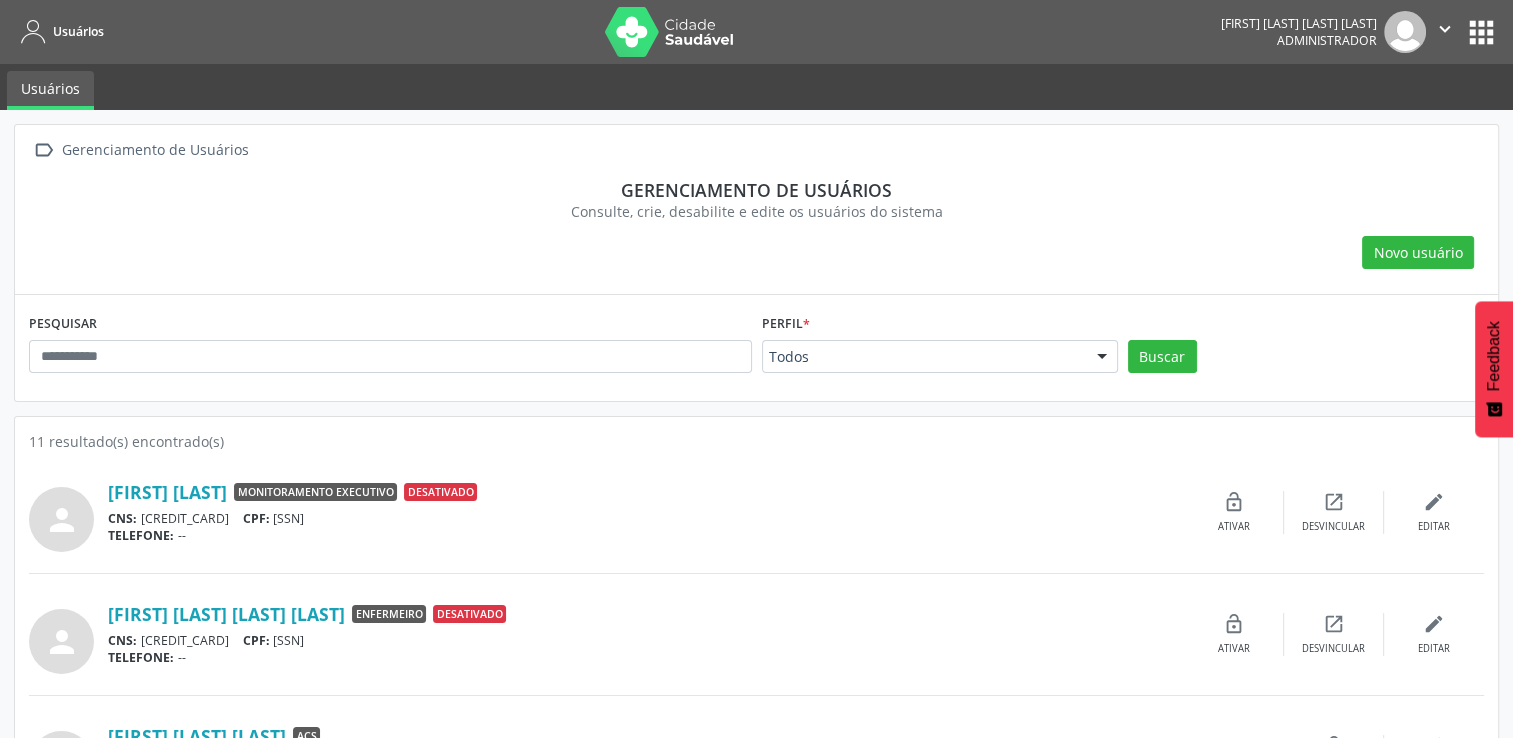 click on "apps" at bounding box center [1481, 32] 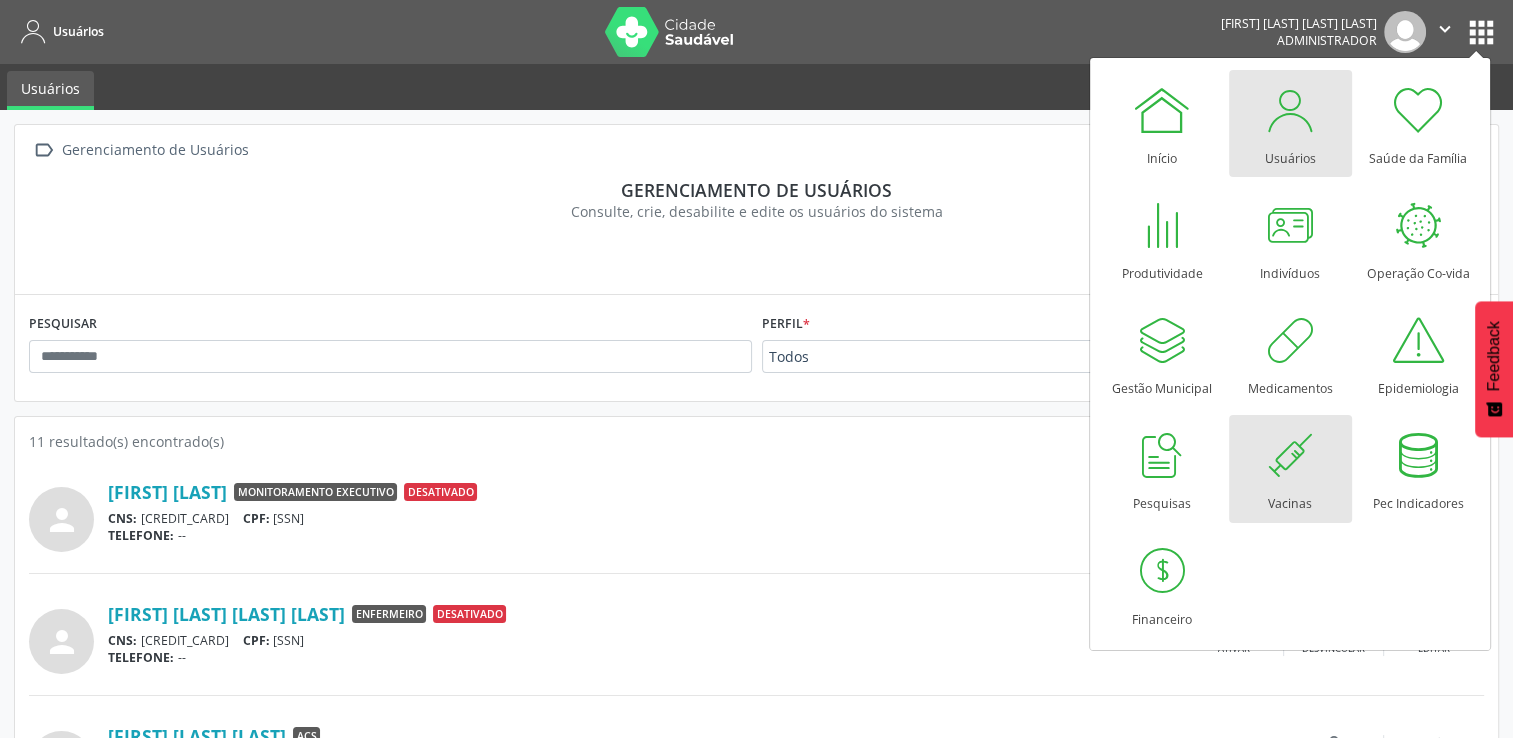 click at bounding box center (1290, 455) 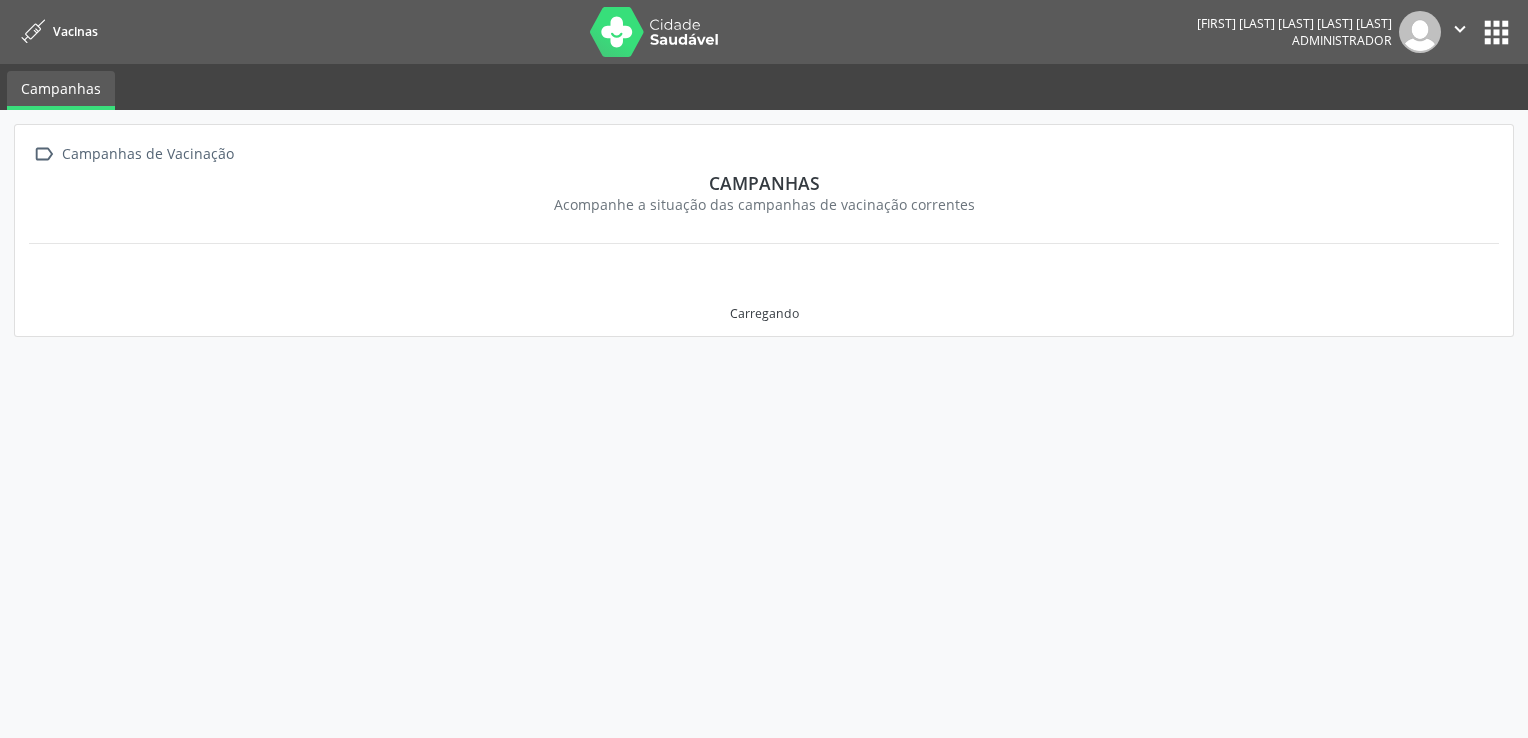 scroll, scrollTop: 0, scrollLeft: 0, axis: both 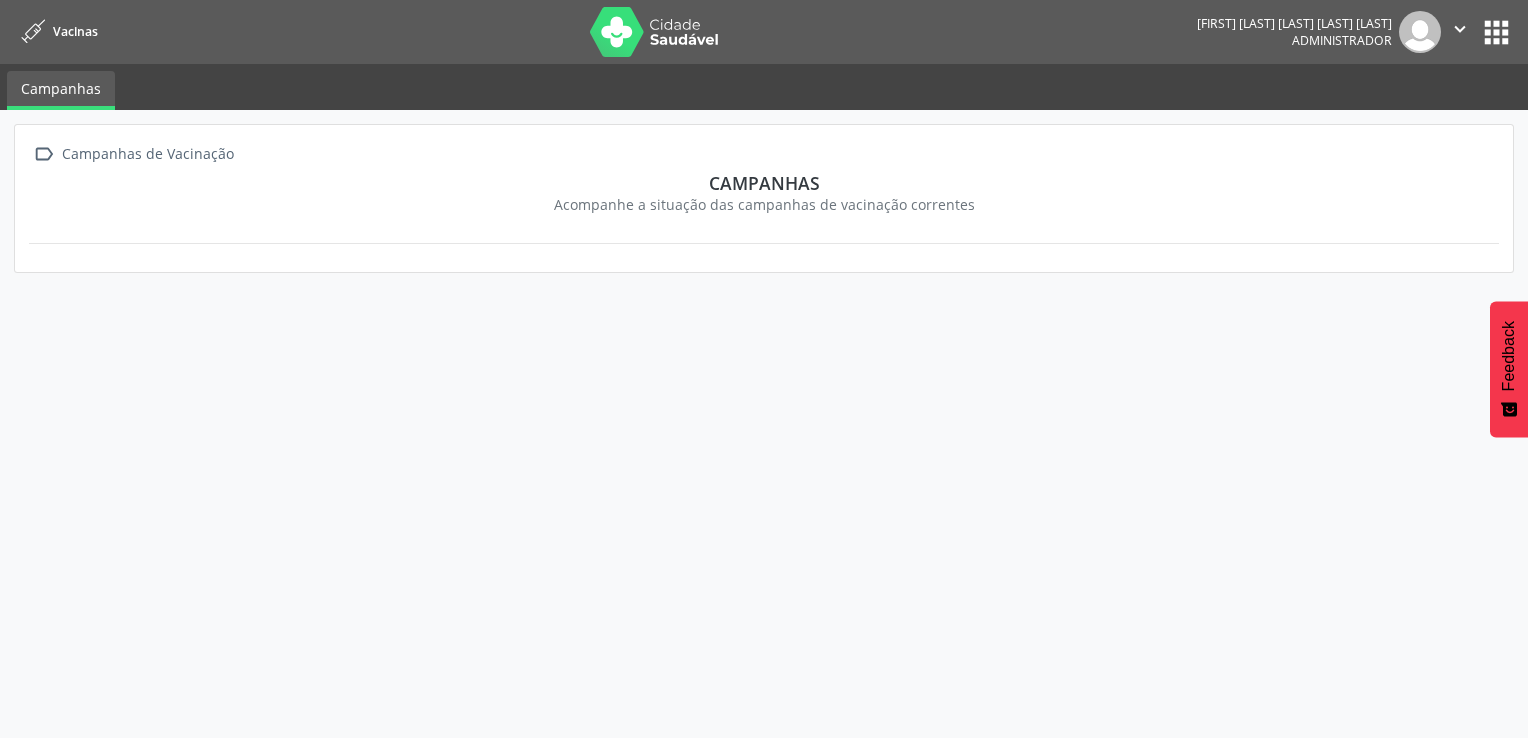 click on "Campanhas" at bounding box center (61, 90) 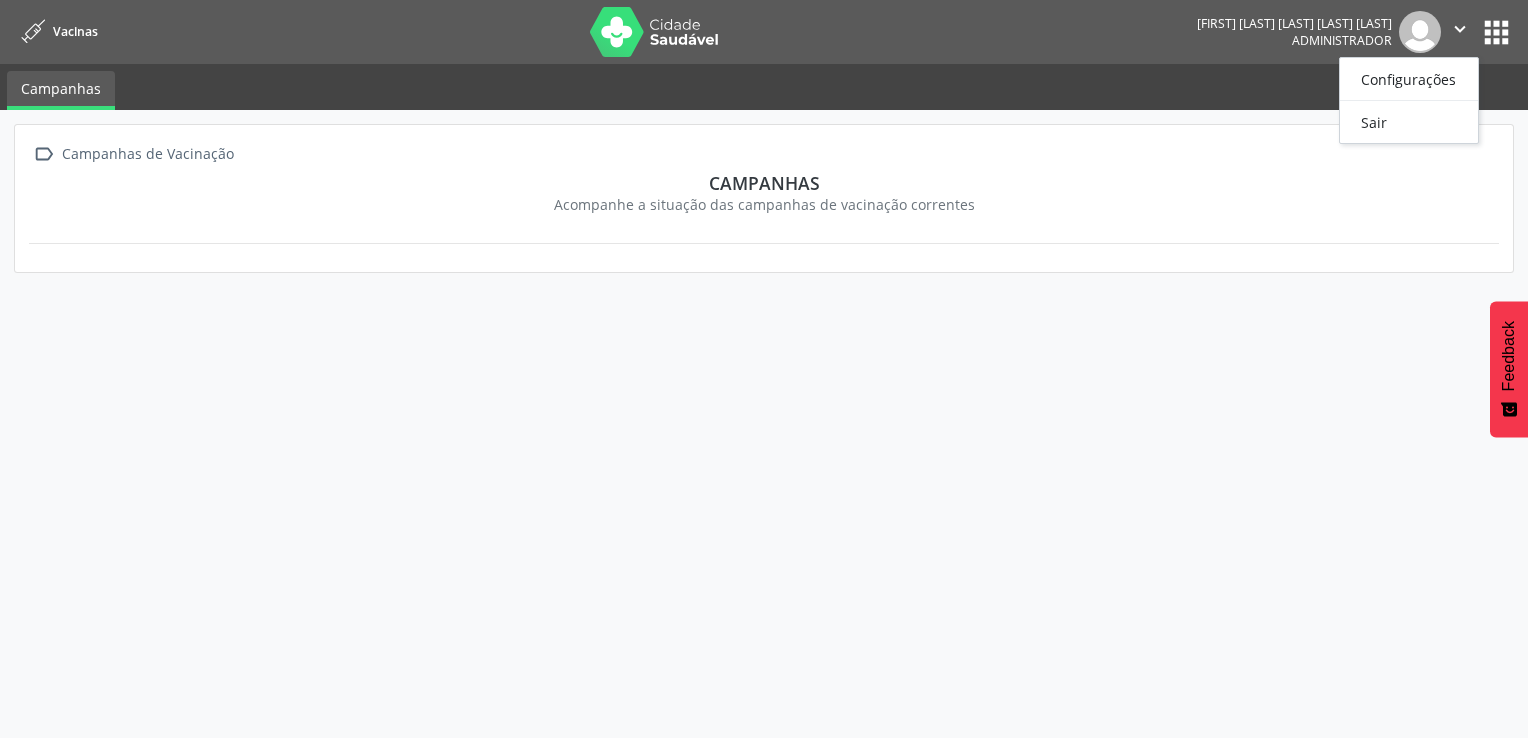 click on "apps" at bounding box center (1496, 32) 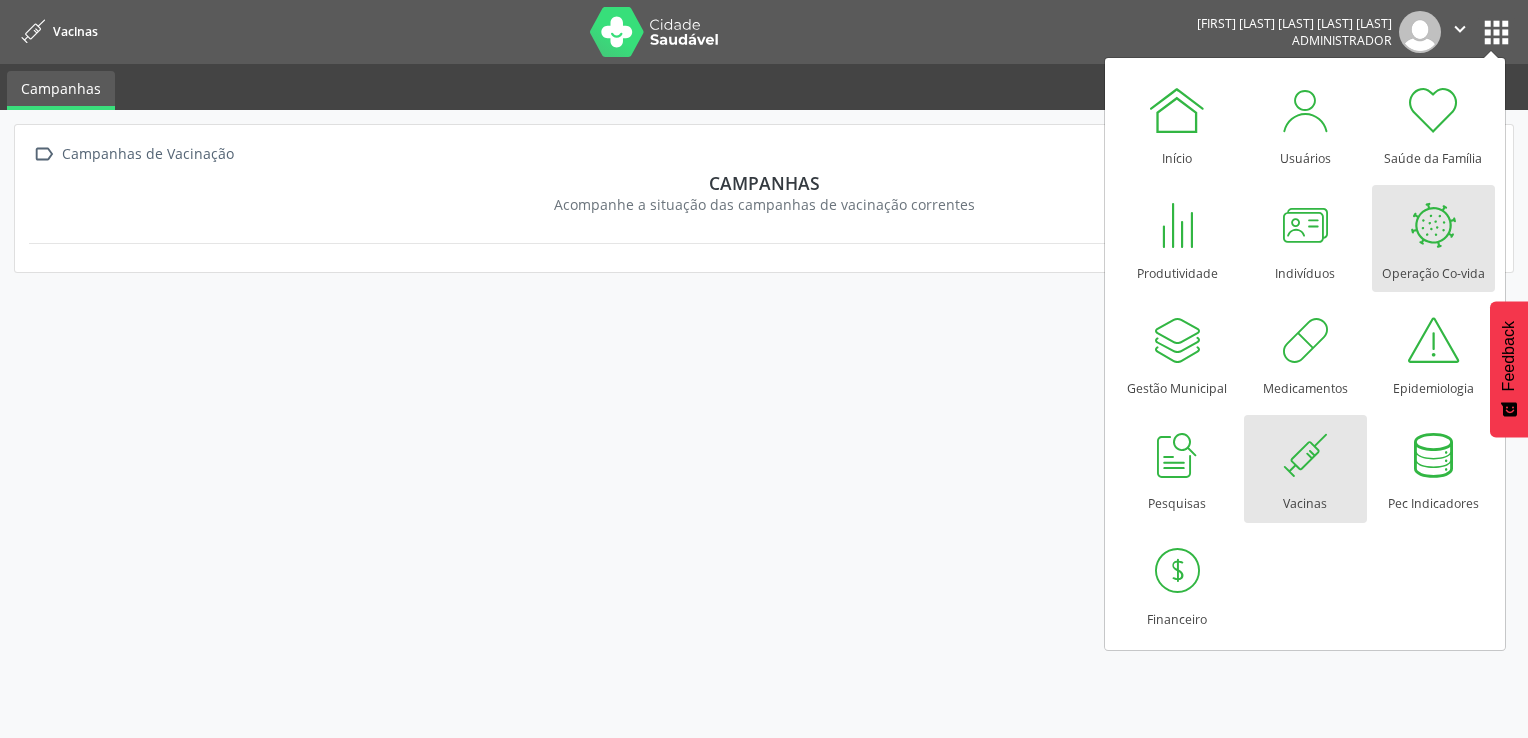 click at bounding box center [1433, 225] 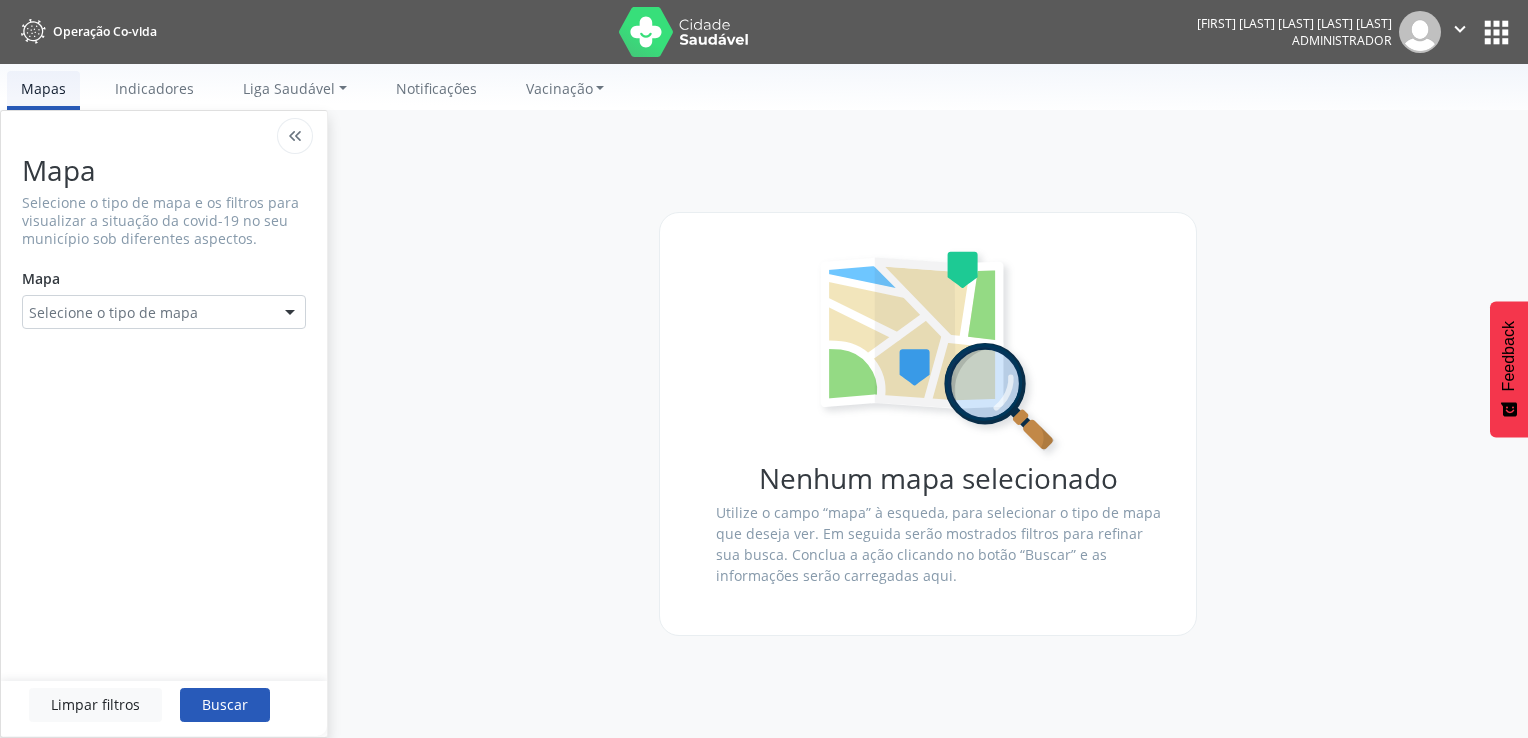 scroll, scrollTop: 0, scrollLeft: 0, axis: both 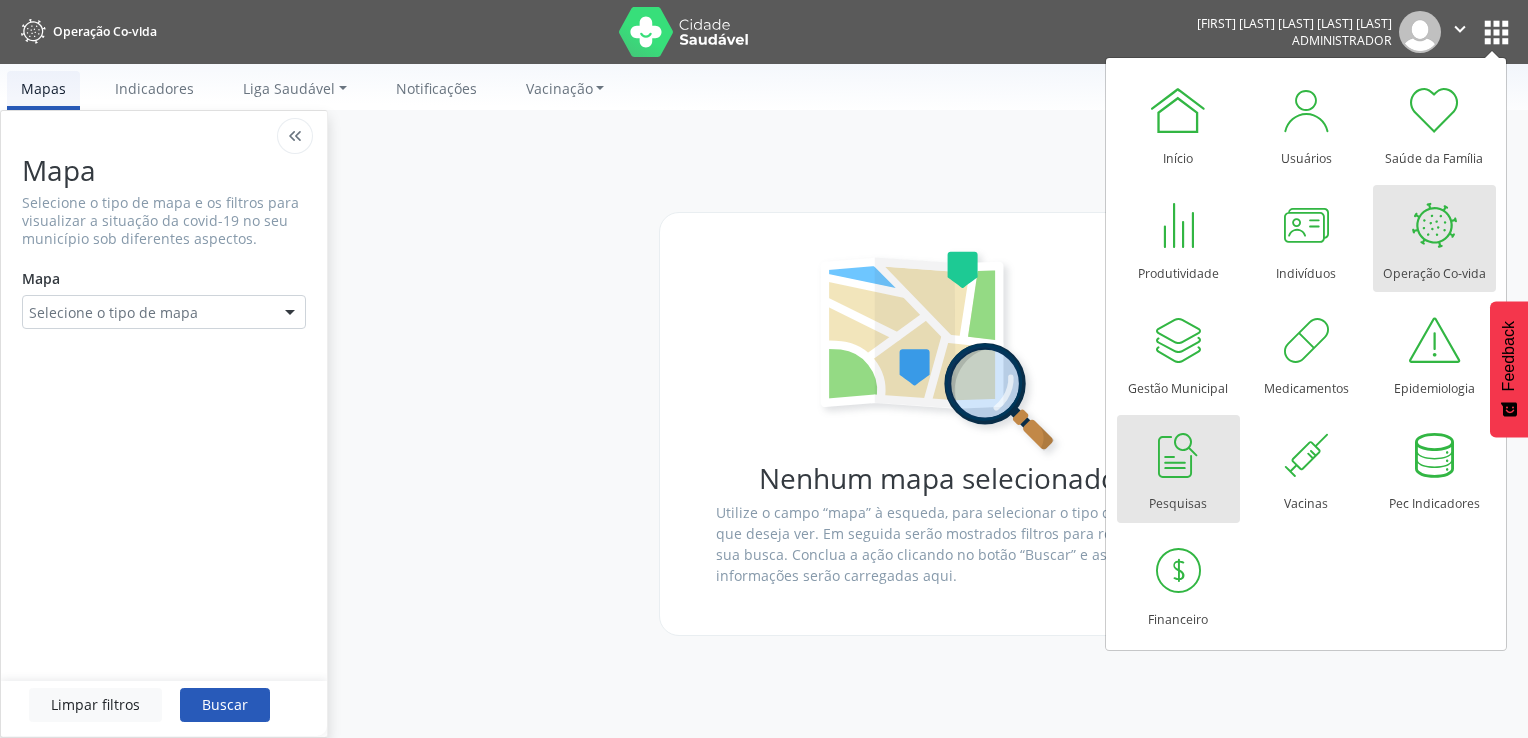 click at bounding box center [1178, 455] 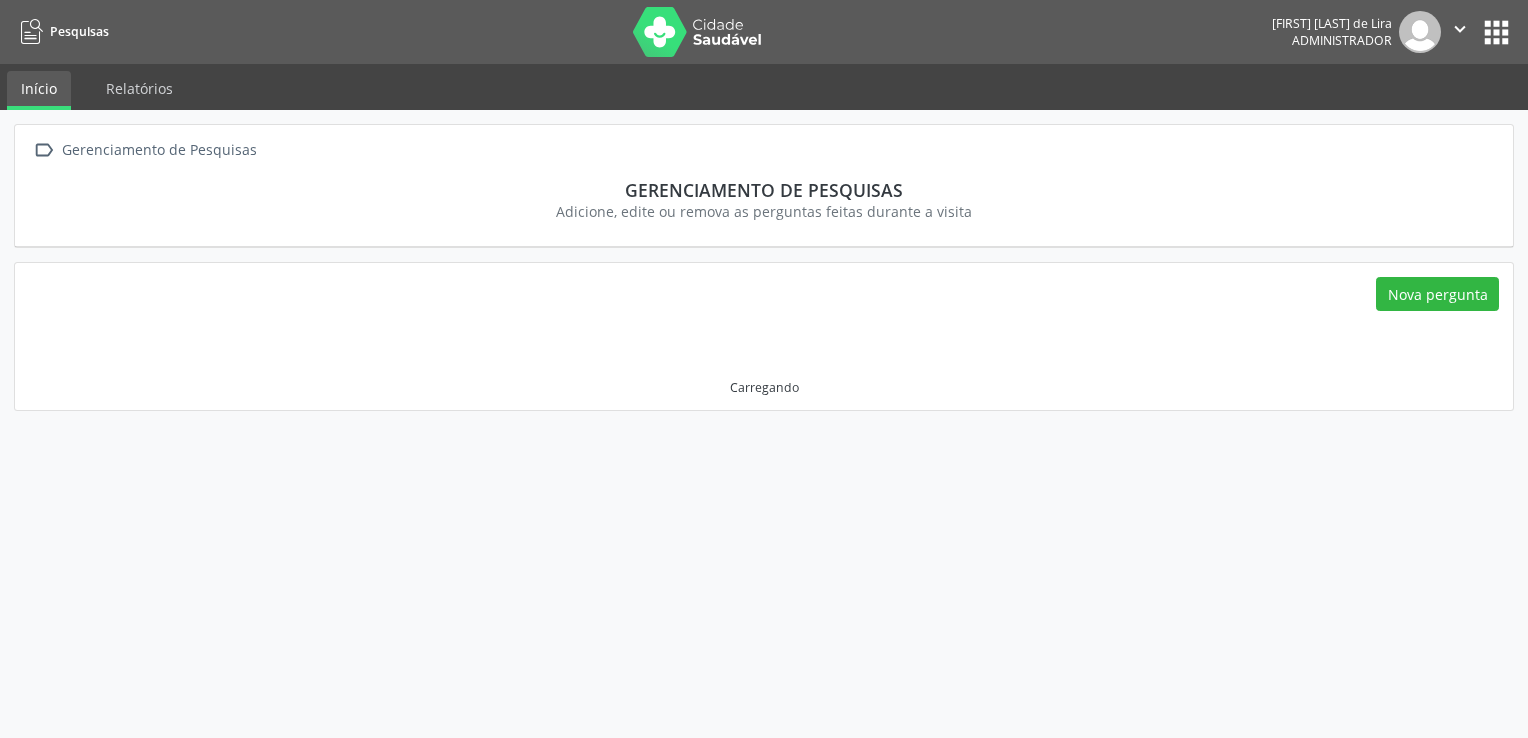 scroll, scrollTop: 0, scrollLeft: 0, axis: both 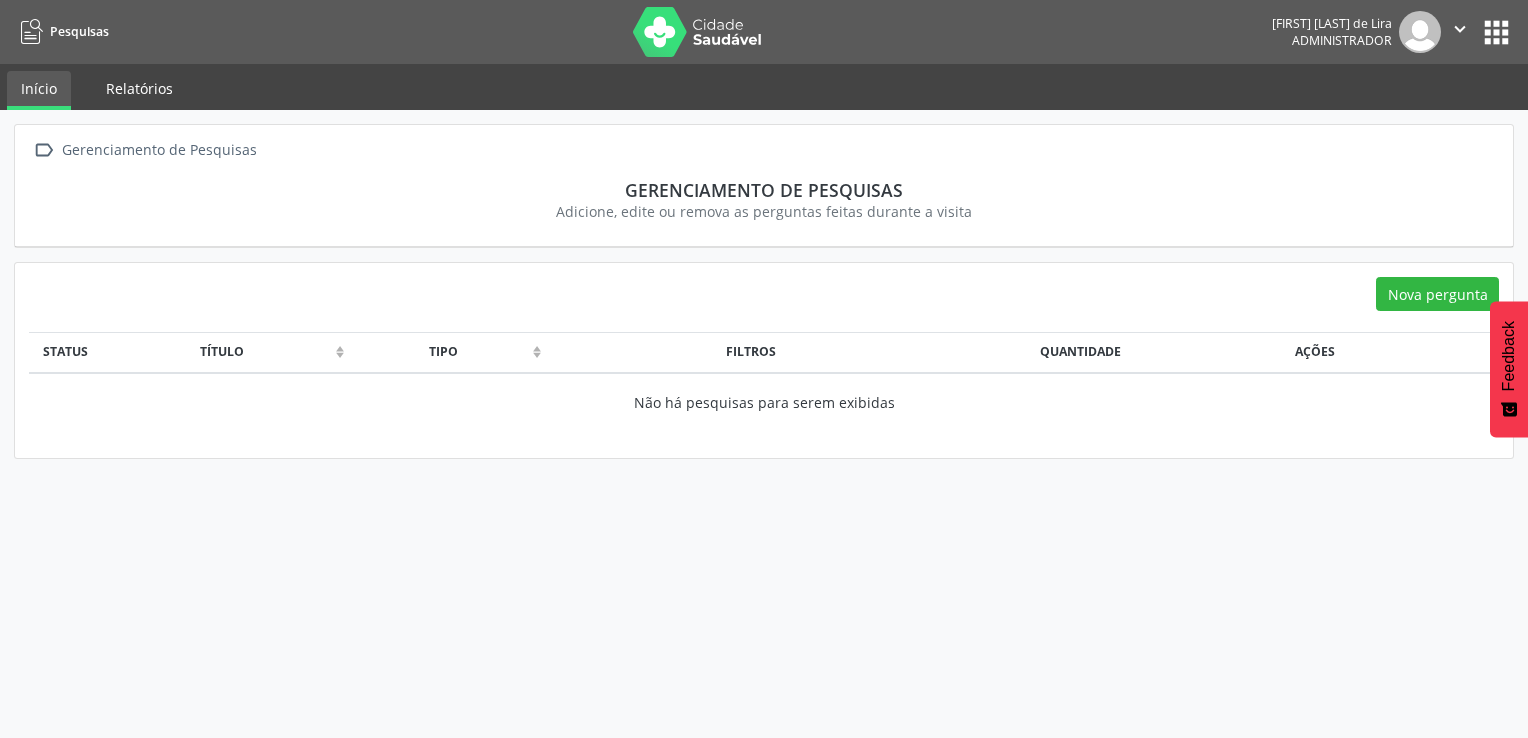 click on "Relatórios" at bounding box center [139, 88] 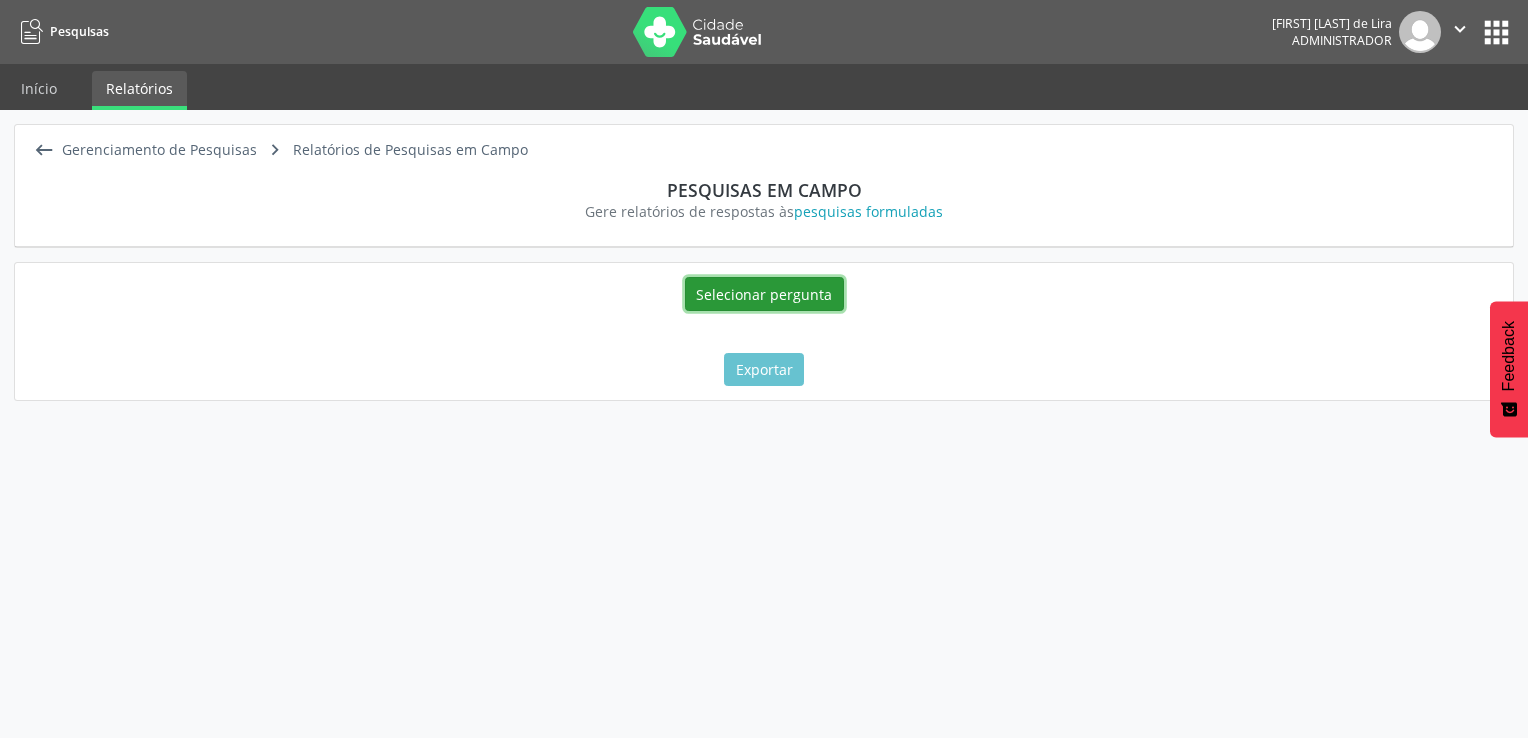 click on "Selecionar pergunta" at bounding box center (764, 294) 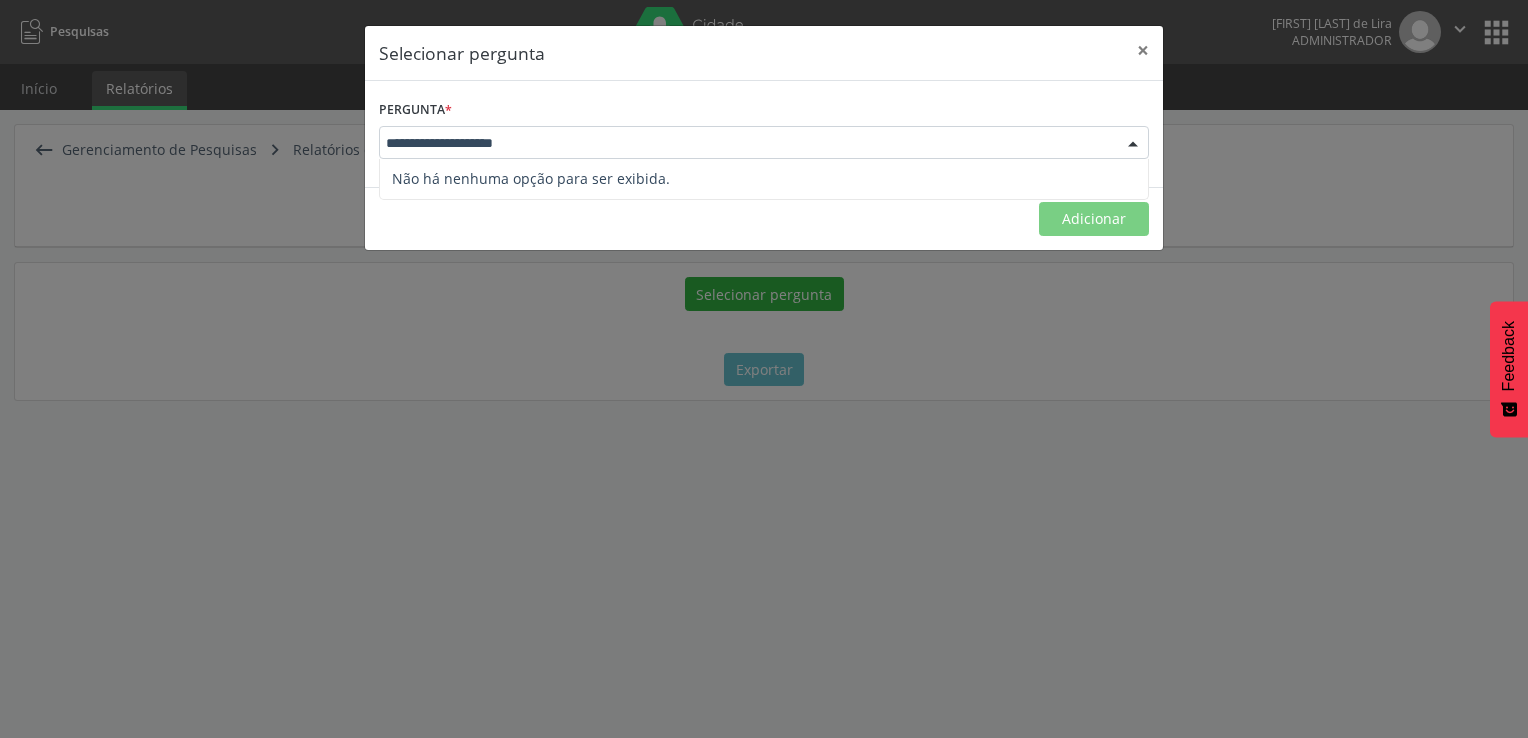 click at bounding box center (764, 143) 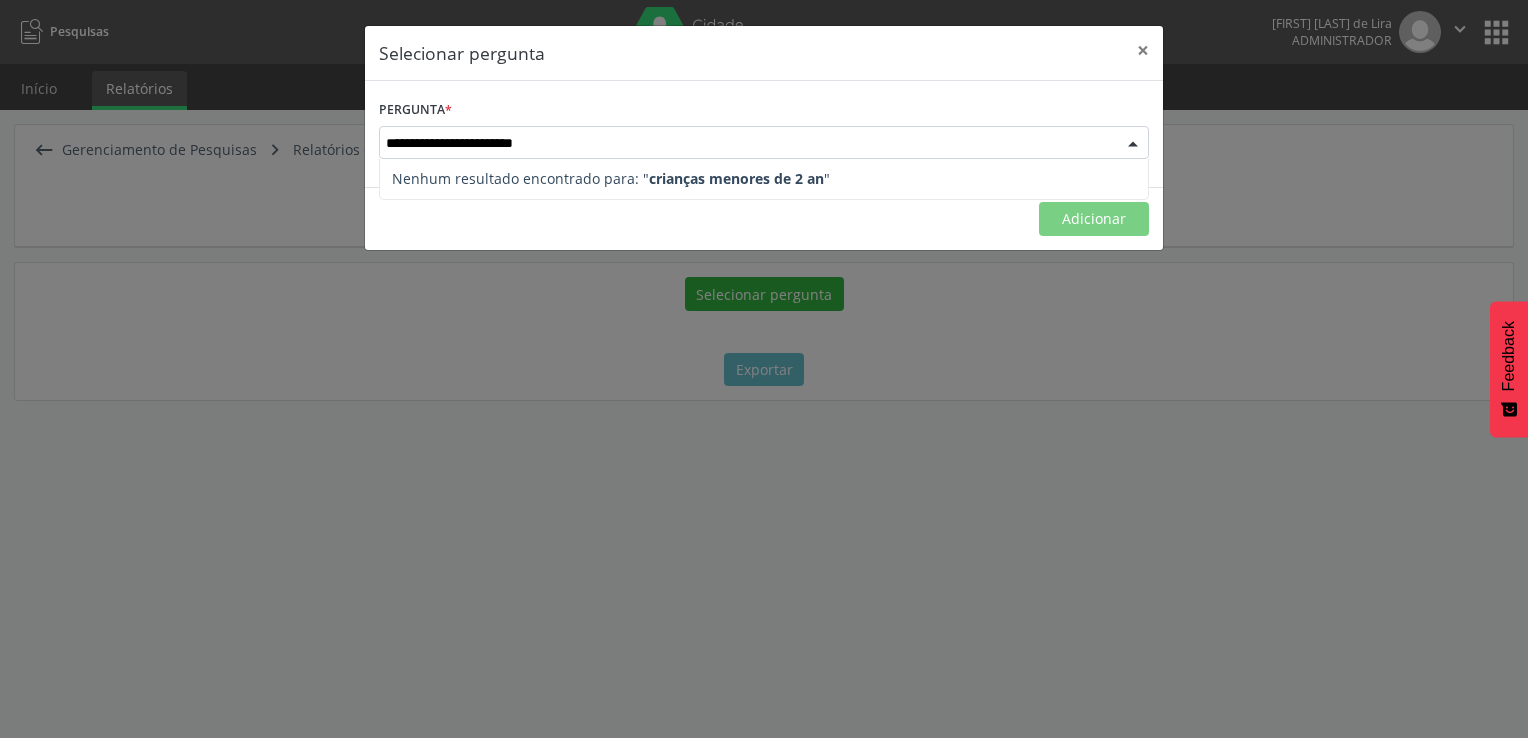 type on "**********" 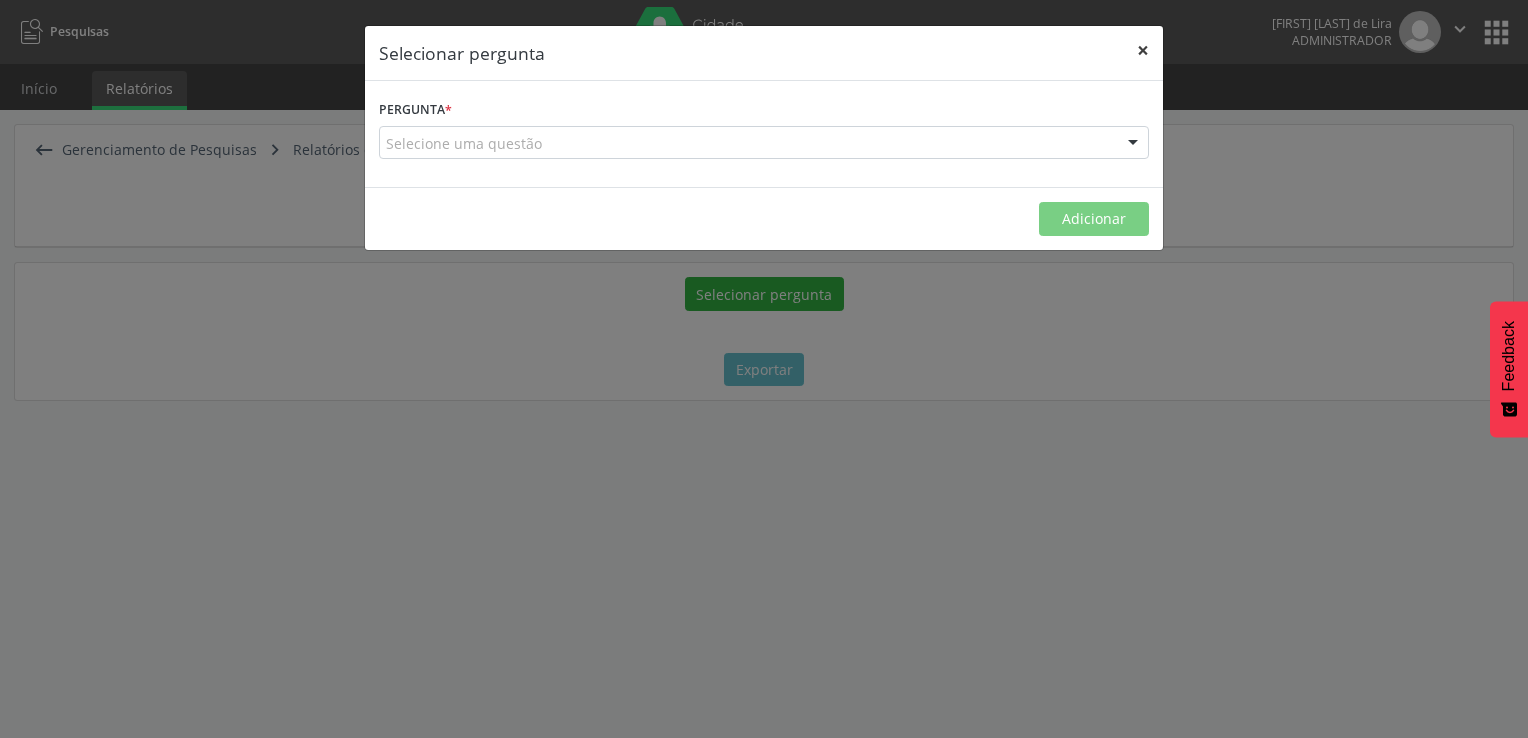 click on "×" at bounding box center [1143, 50] 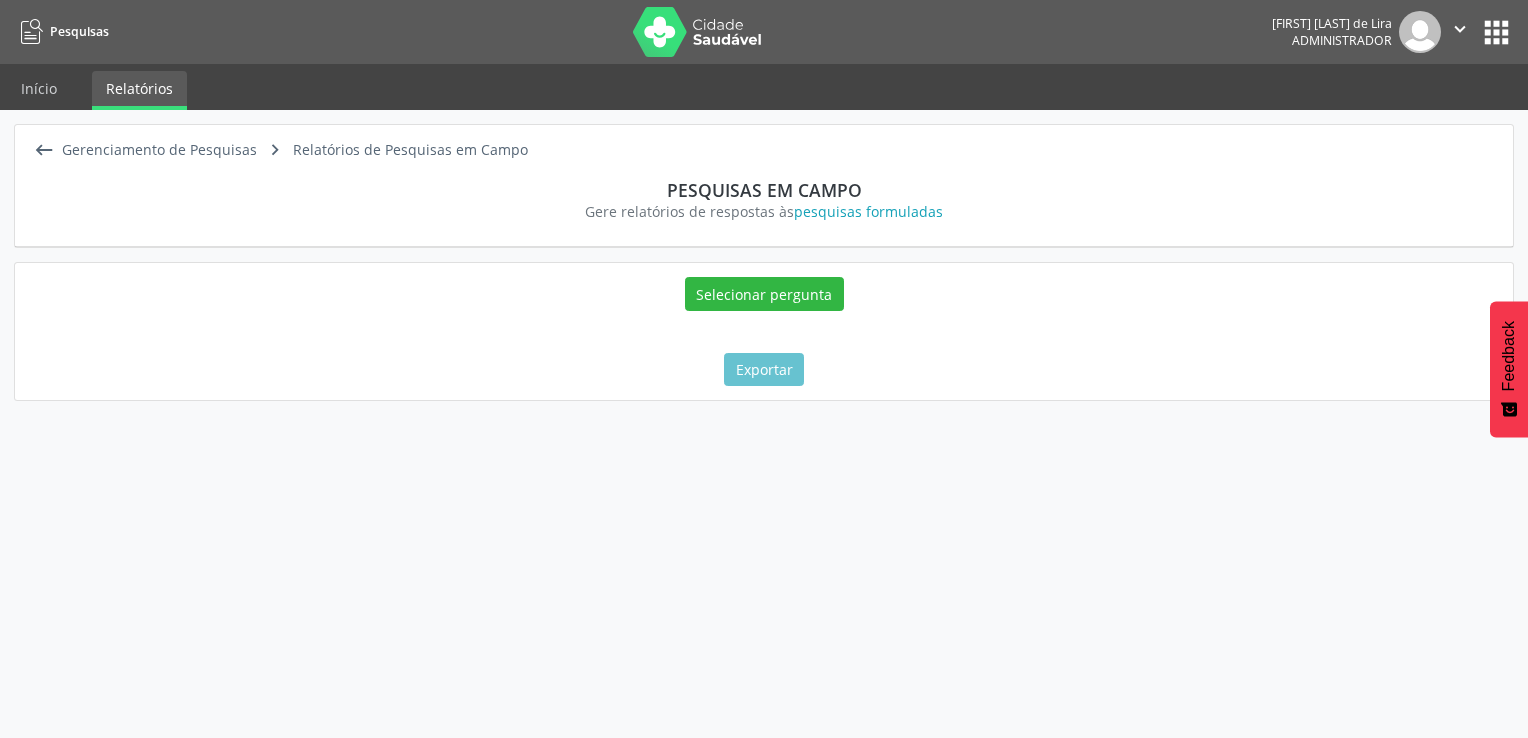 click on "apps" at bounding box center (1496, 32) 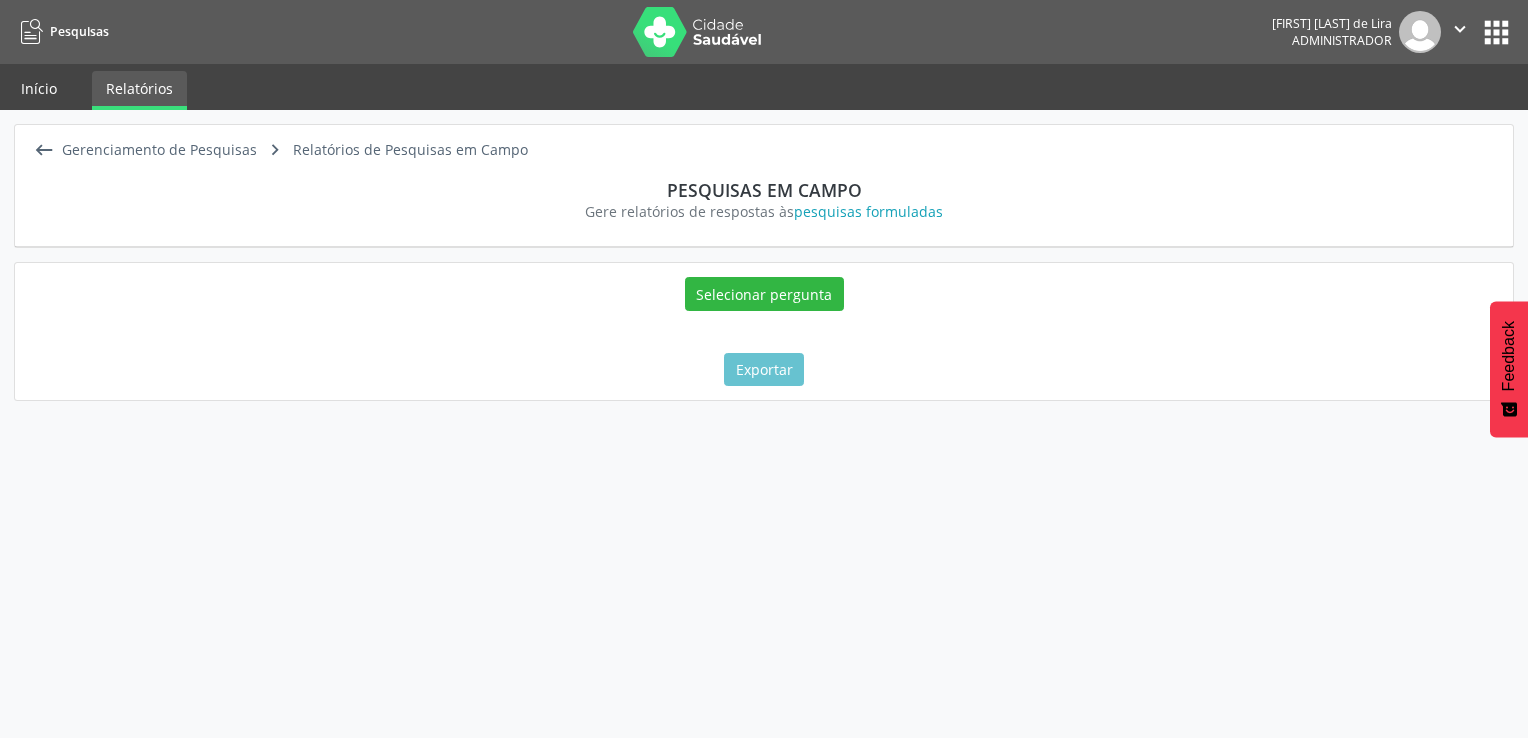 click on "Início" at bounding box center (39, 88) 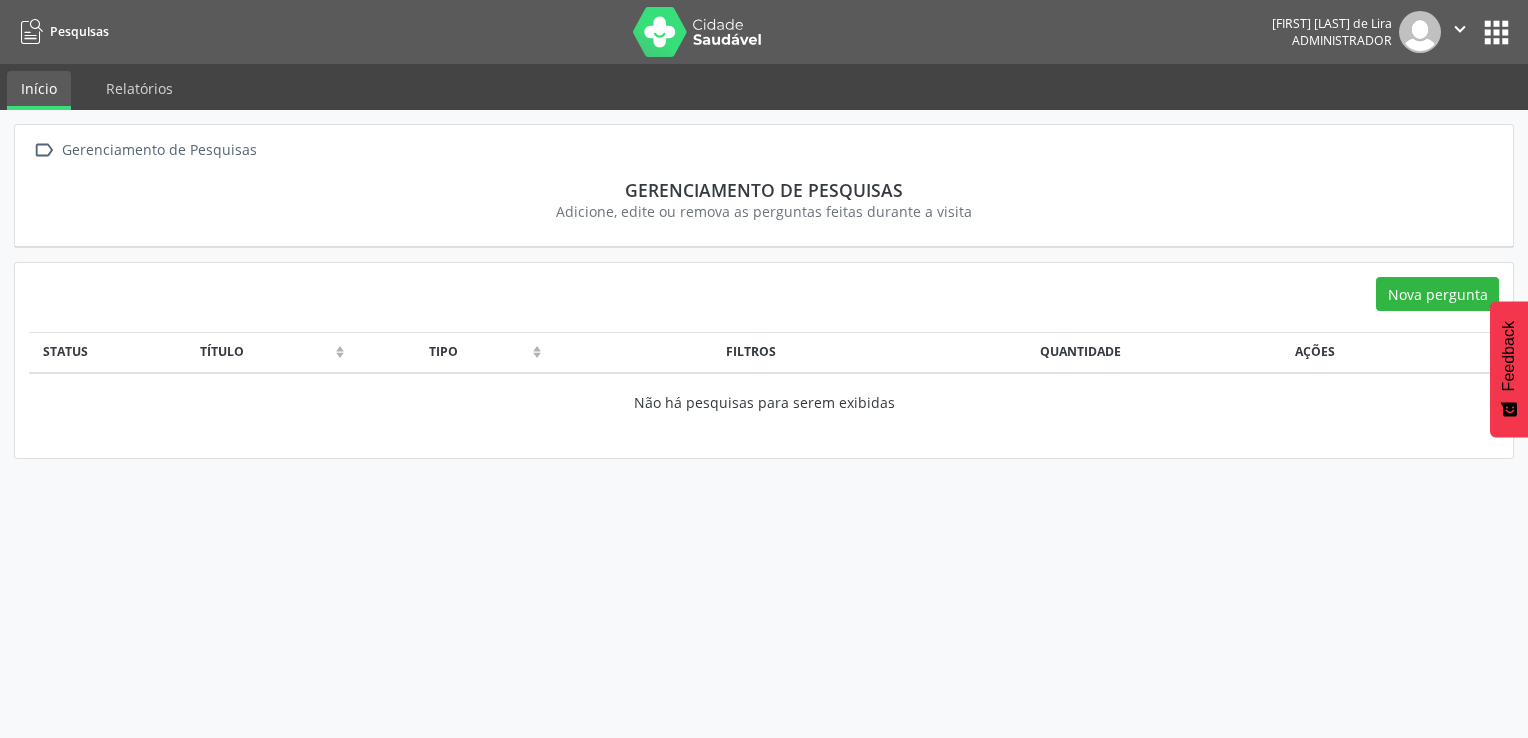click on "Início" at bounding box center (39, 90) 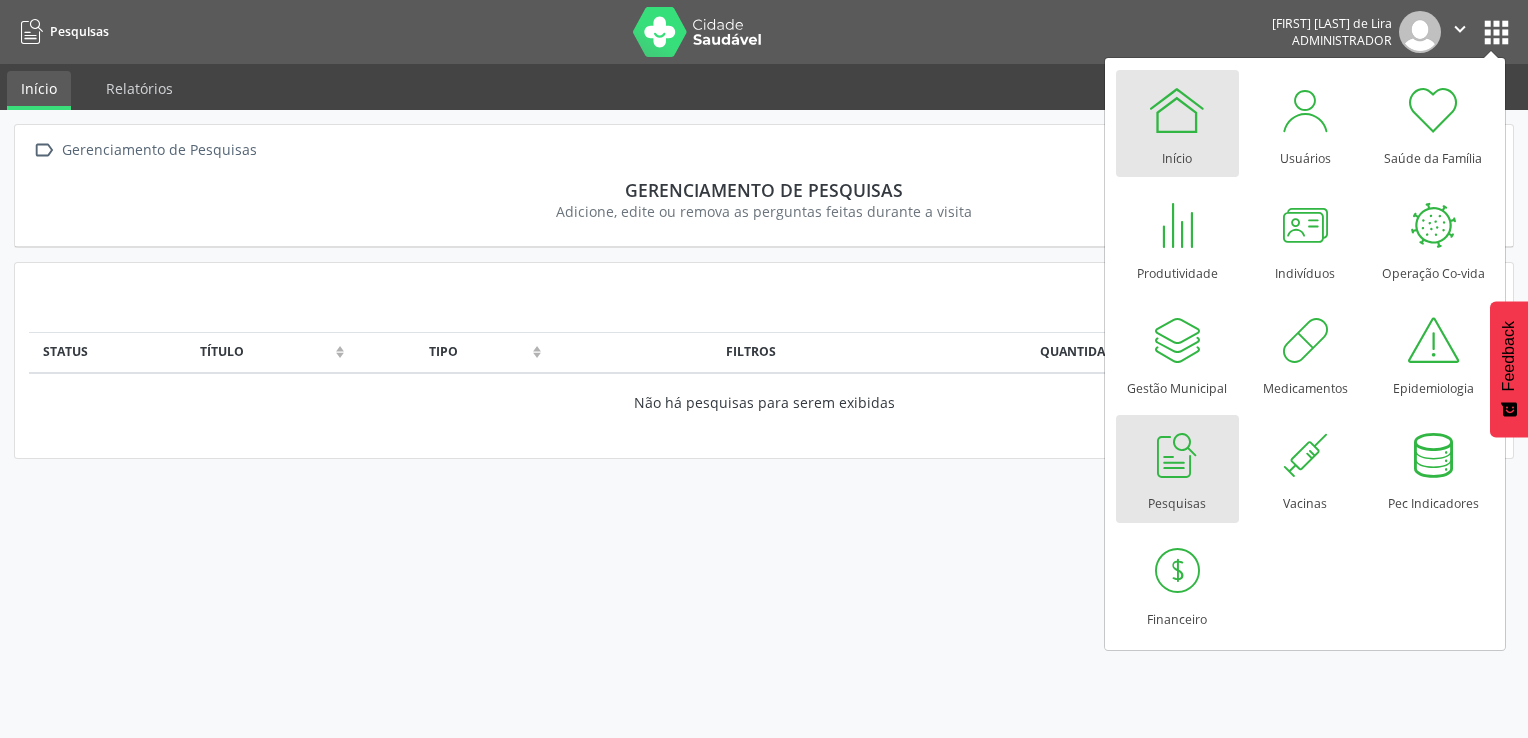 click at bounding box center [1177, 110] 